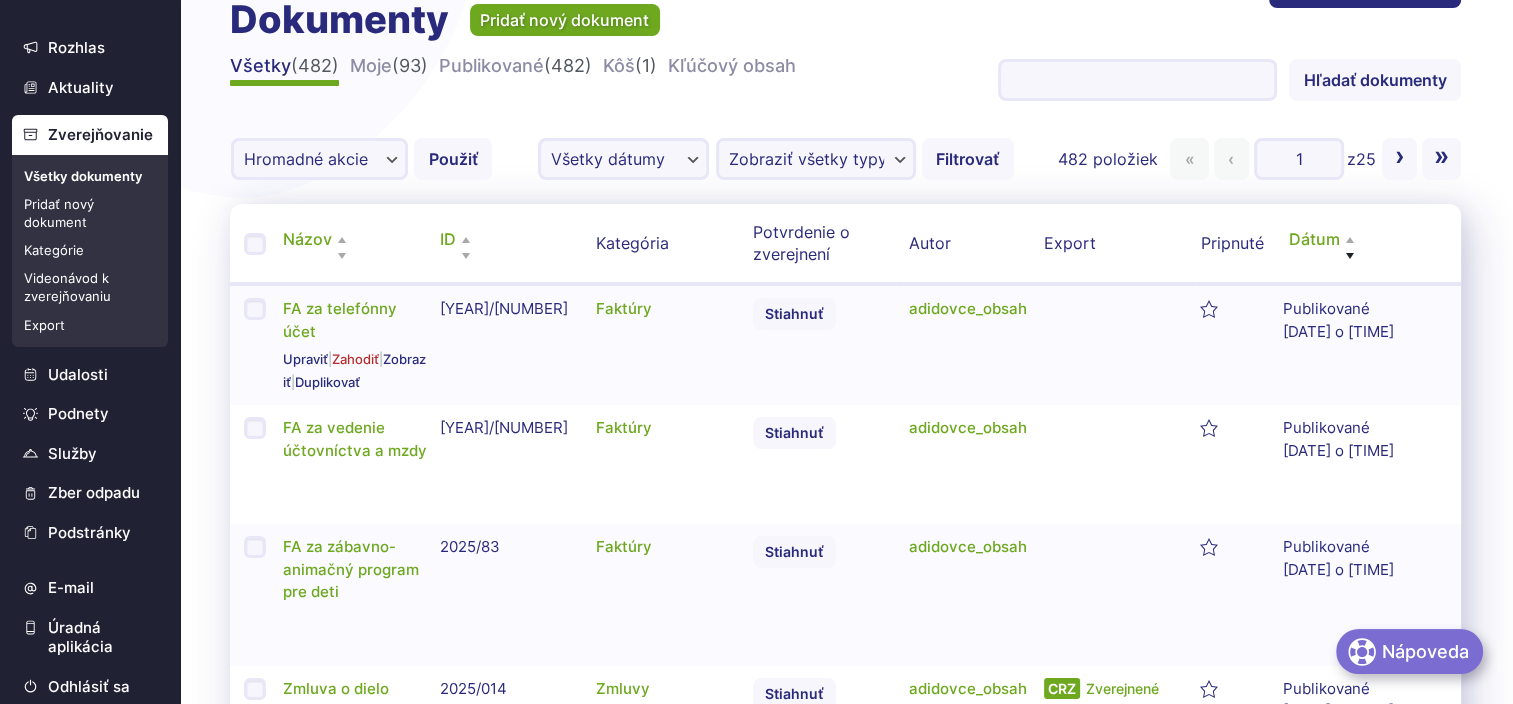 scroll, scrollTop: 0, scrollLeft: 0, axis: both 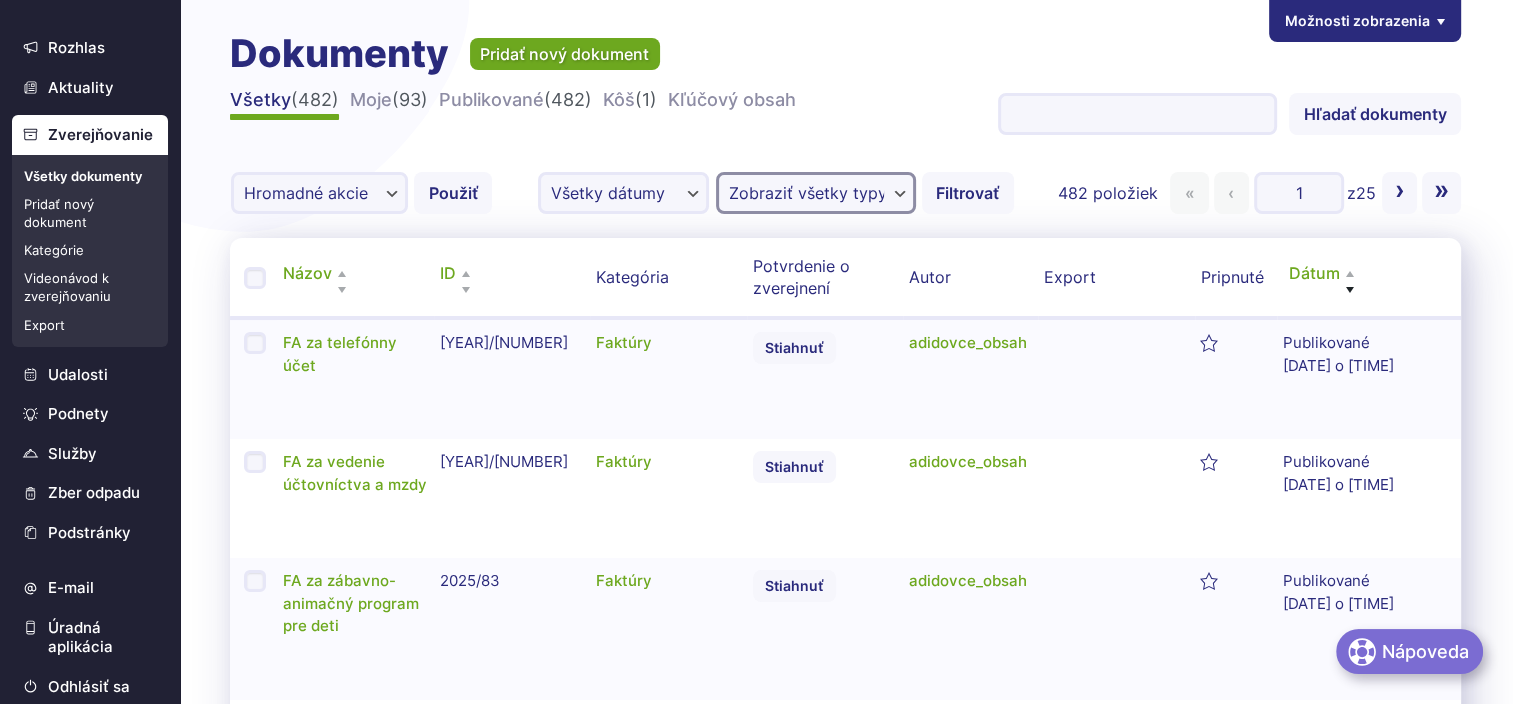 click on "Zobraziť všetky typy dokumentov Archív volieb (3) Faktúry (103) Financie (0) Hlavný kontrolór (14) Hlavný kontrolór (4) Iné (35) Majetkové priznania (6) Nájomné zmluvy (1) Návrhy VZN (11) Obecné zastupiteľstvo (0) Objednávky (7) Oznámenia o uložení písomnosti (6) PHSR (1) Povinné zverejňovanie (0) Pozvánky na zasadnutia OZ (36) Referendum (5) Rôzne (0) Rozpočty (9) Strategické dokumenty (3) Uznesenia OZ (34) Verejné obstarávanie (0) Voľby (0) Voľby do europarlamentu (6) Voľby do NRSR (11) Voľby do samospráv (11) Voľby prezidenta (5) Voľby VÚC (9) Výberové konania (2) Výročné správy (3) VZN (16) Zákazky s nízkou hodnotou podľa §117 (3) Zápisnice zasadnutí OZ (34) Záverečné účty (9) Zmluvy (95)" at bounding box center [816, 193] 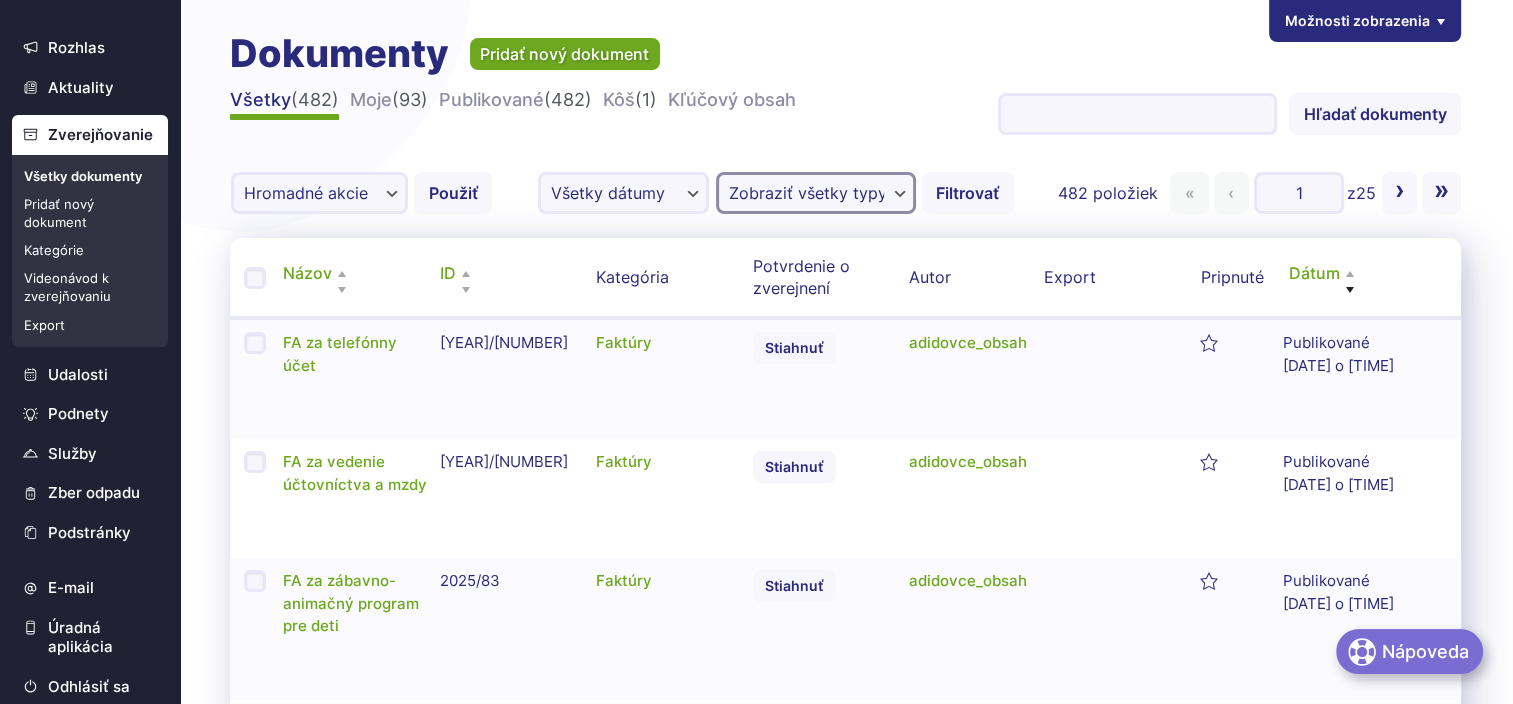 select on "zmluvy" 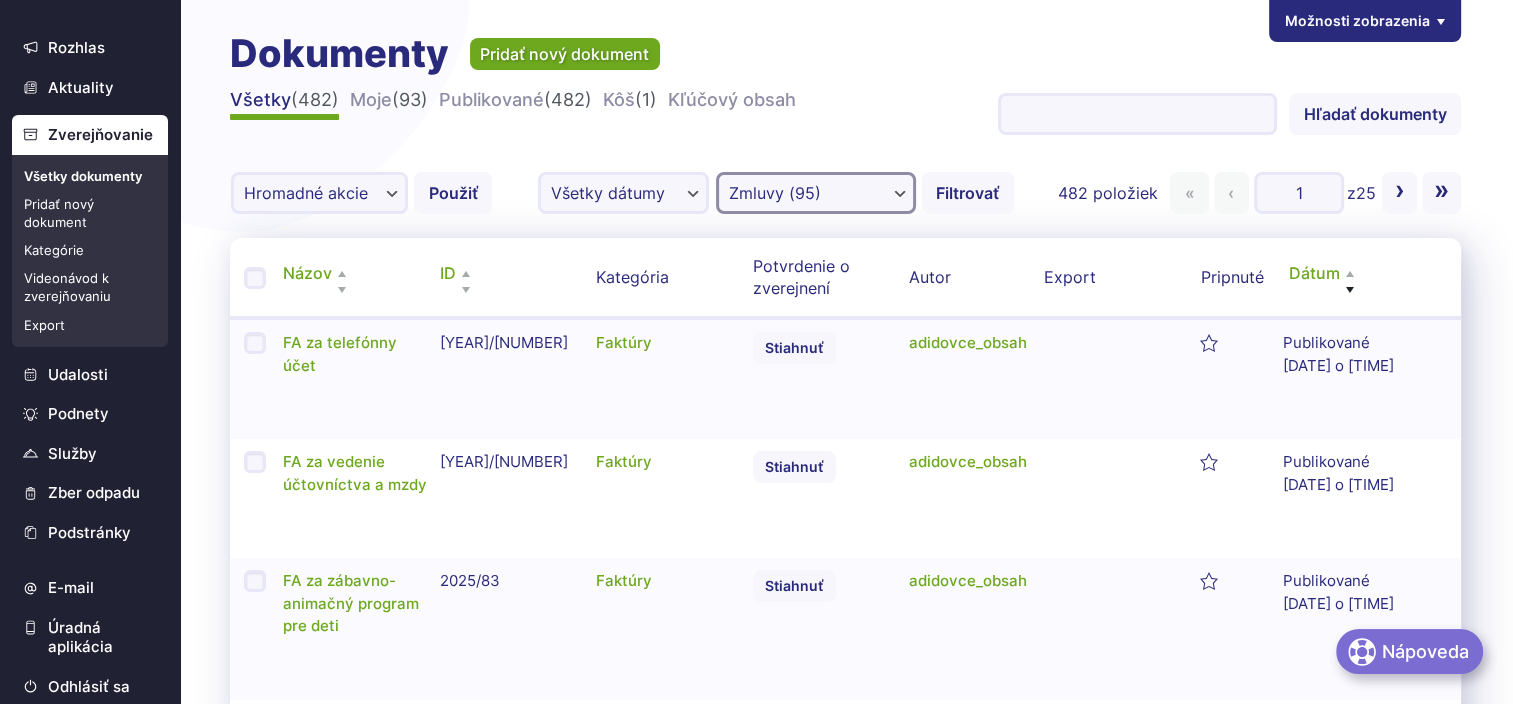 click on "Zobraziť všetky typy dokumentov Archív volieb (3) Faktúry (103) Financie (0) Hlavný kontrolór (14) Hlavný kontrolór (4) Iné (35) Majetkové priznania (6) Nájomné zmluvy (1) Návrhy VZN (11) Obecné zastupiteľstvo (0) Objednávky (7) Oznámenia o uložení písomnosti (6) PHSR (1) Povinné zverejňovanie (0) Pozvánky na zasadnutia OZ (36) Referendum (5) Rôzne (0) Rozpočty (9) Strategické dokumenty (3) Uznesenia OZ (34) Verejné obstarávanie (0) Voľby (0) Voľby do europarlamentu (6) Voľby do NRSR (11) Voľby do samospráv (11) Voľby prezidenta (5) Voľby VÚC (9) Výberové konania (2) Výročné správy (3) VZN (16) Zákazky s nízkou hodnotou podľa §117 (3) Zápisnice zasadnutí OZ (34) Záverečné účty (9) Zmluvy (95)" at bounding box center [816, 193] 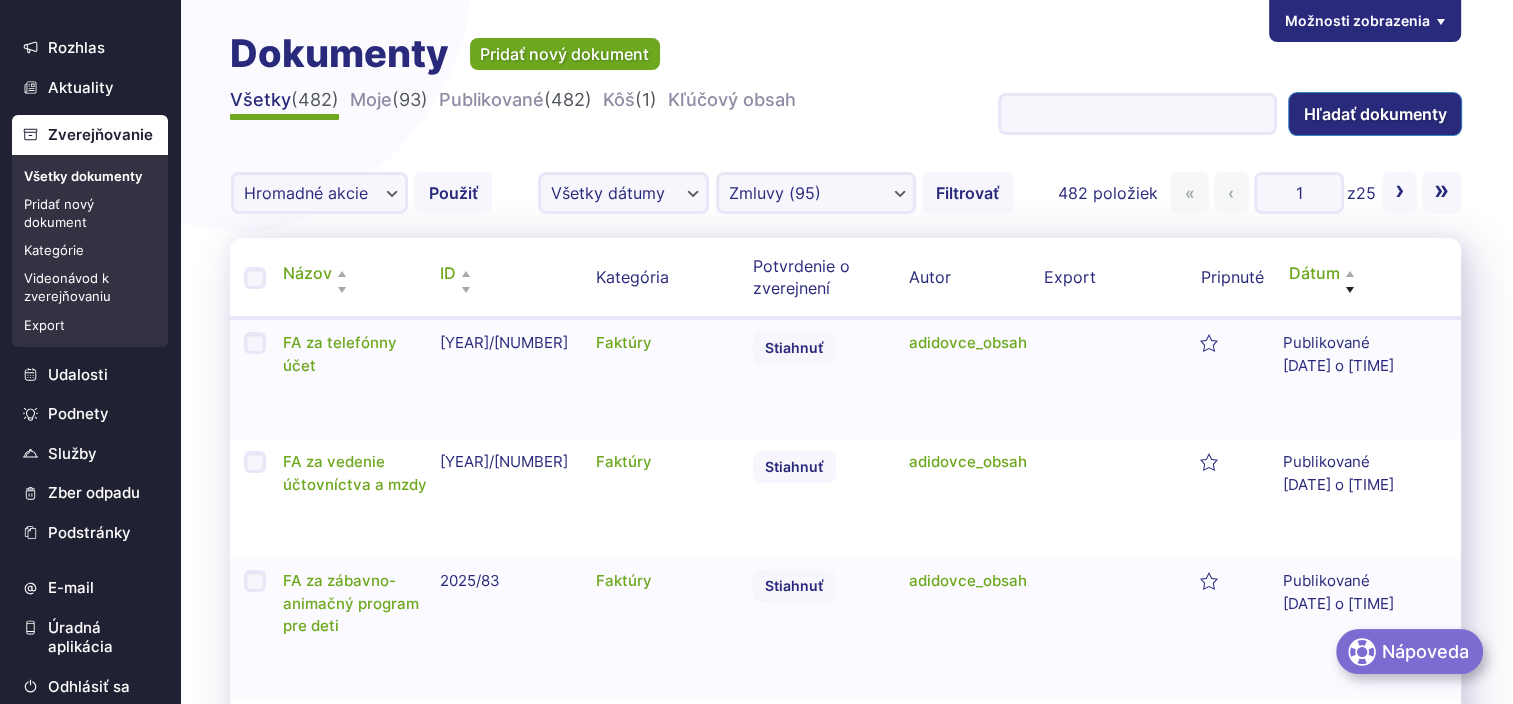 click on "Hľadať dokumenty" at bounding box center (1375, 114) 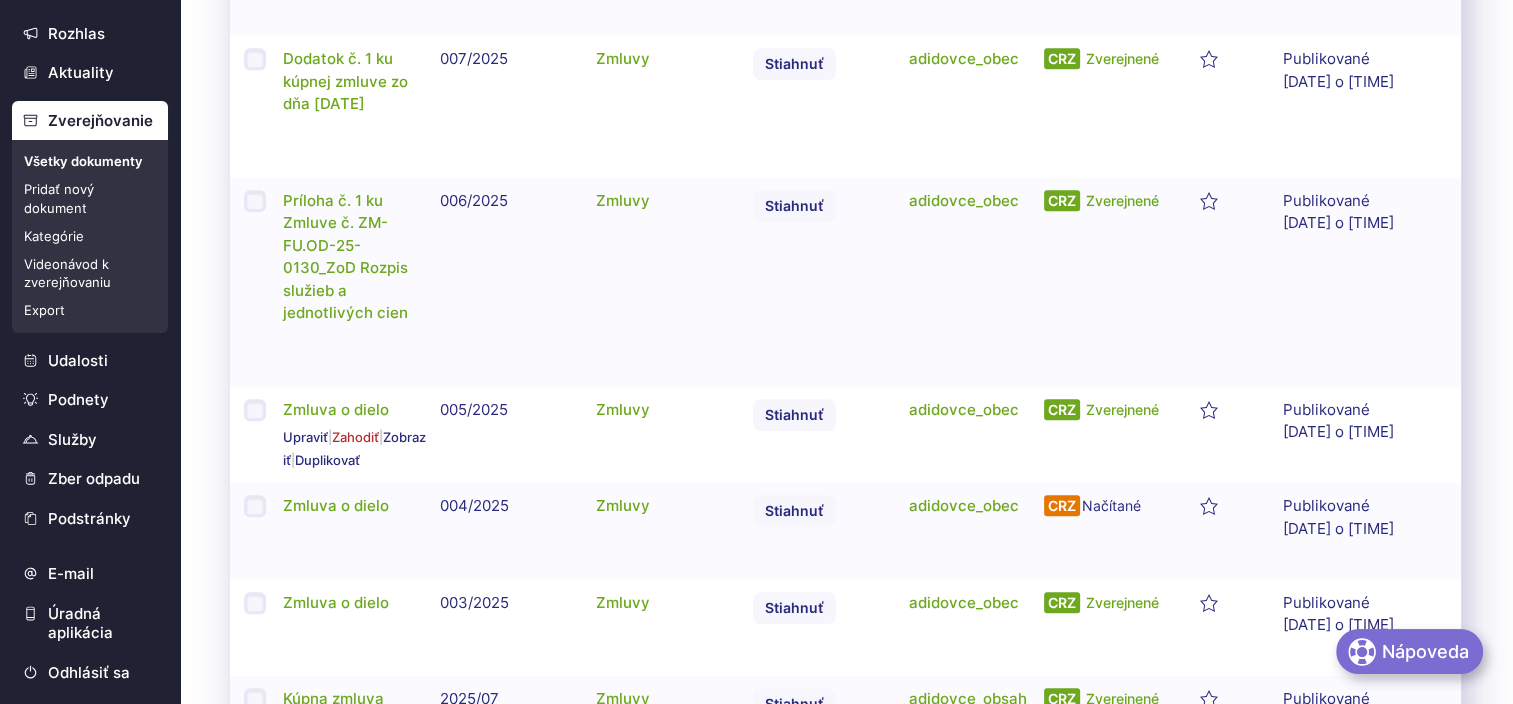 scroll, scrollTop: 1600, scrollLeft: 0, axis: vertical 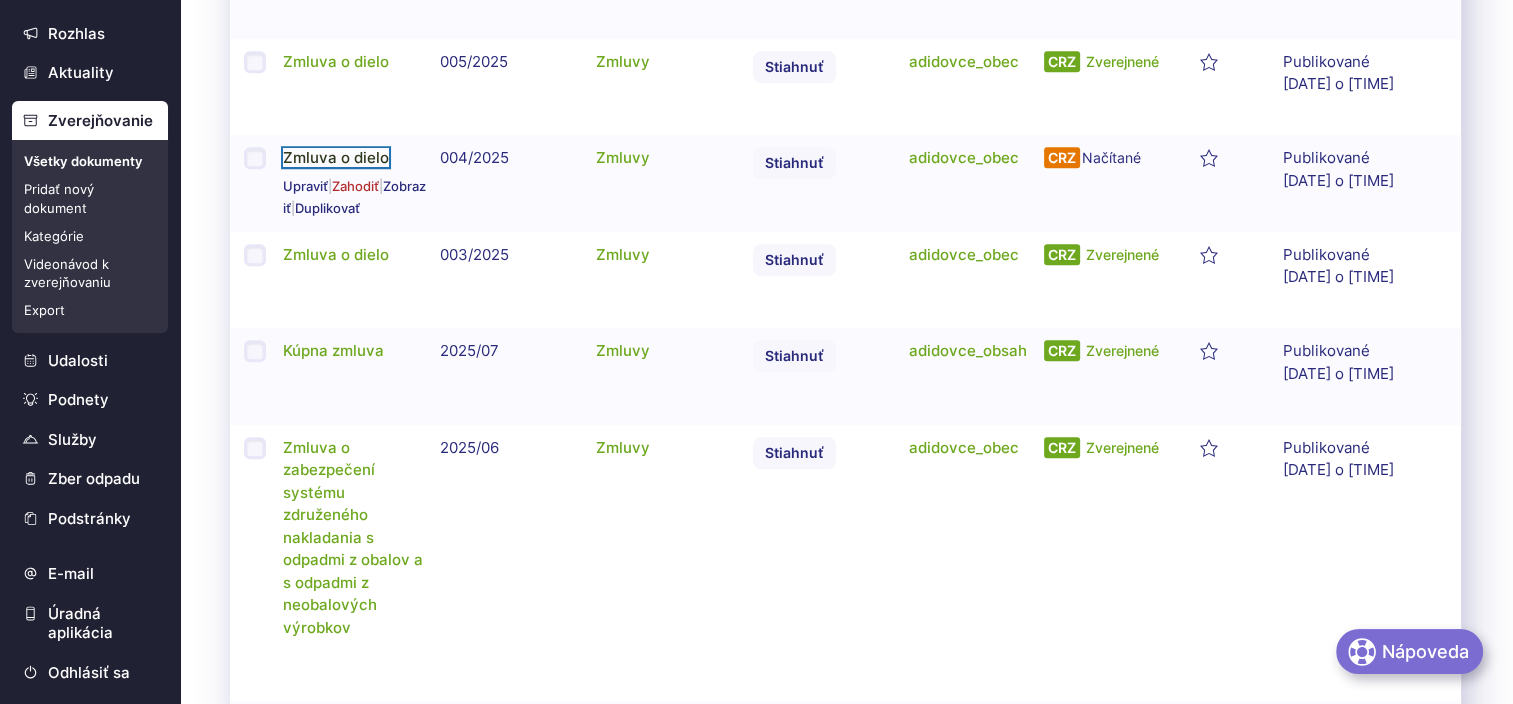 click on "Zmluva o dielo" at bounding box center (336, 157) 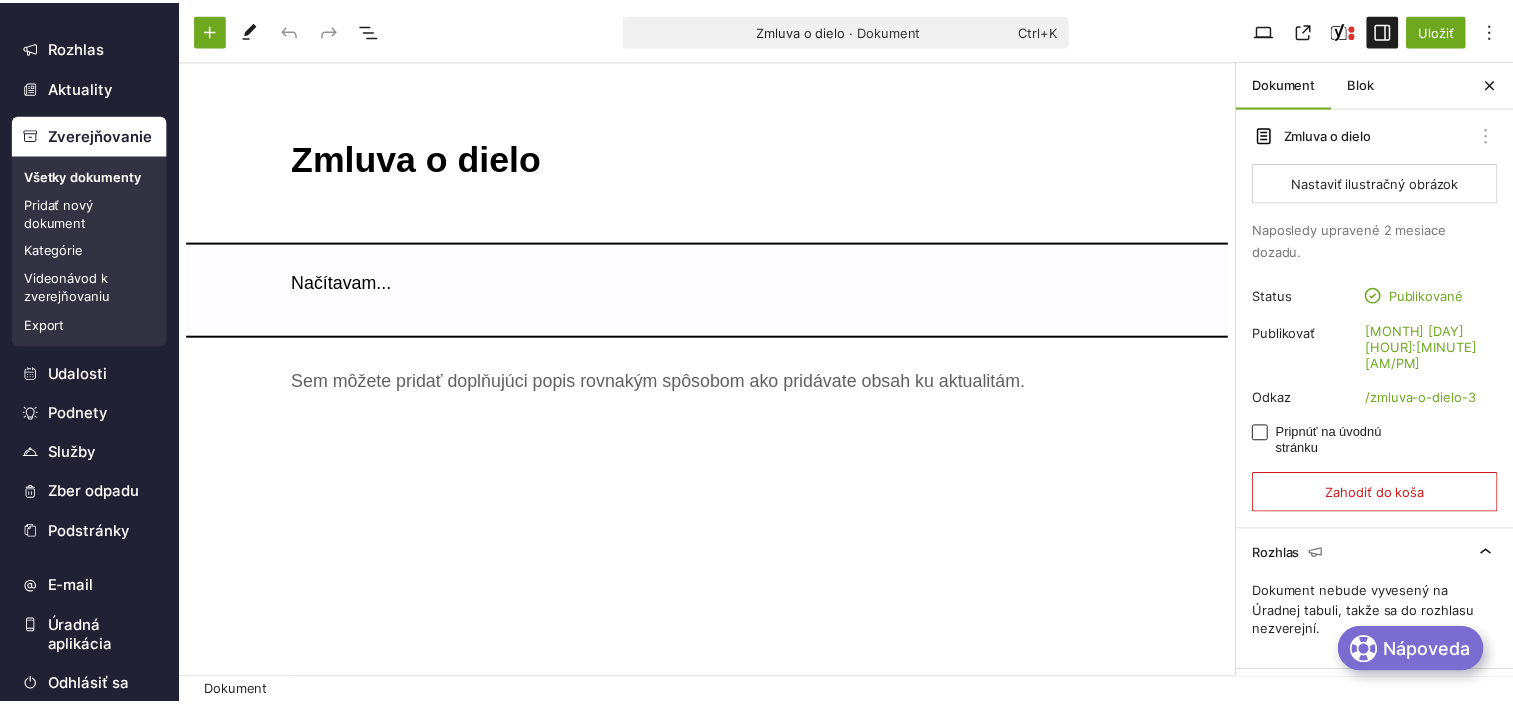 scroll, scrollTop: 0, scrollLeft: 0, axis: both 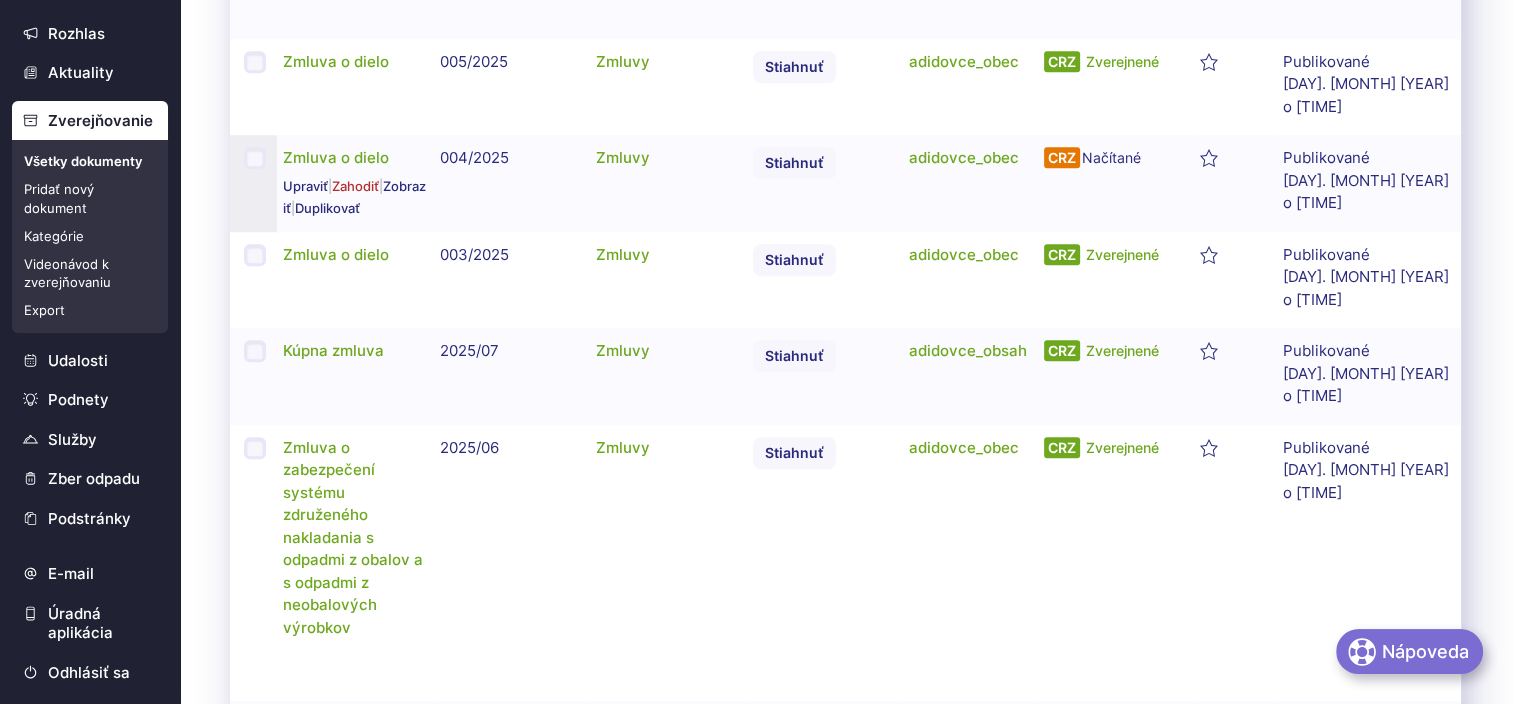 click on "Vybrať Zmluva o dielo" at bounding box center (253, 183) 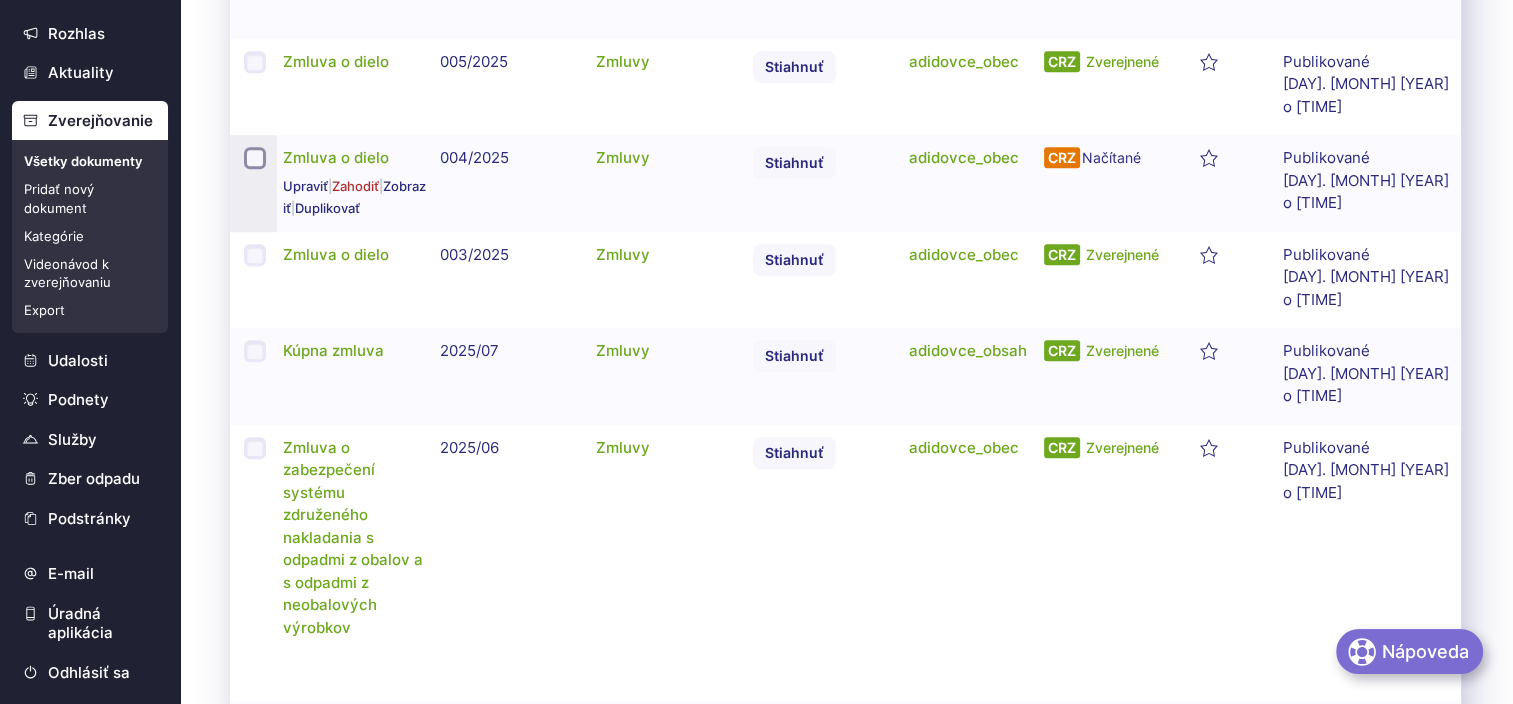 click on "Vybrať Zmluva o dielo" at bounding box center (255, 158) 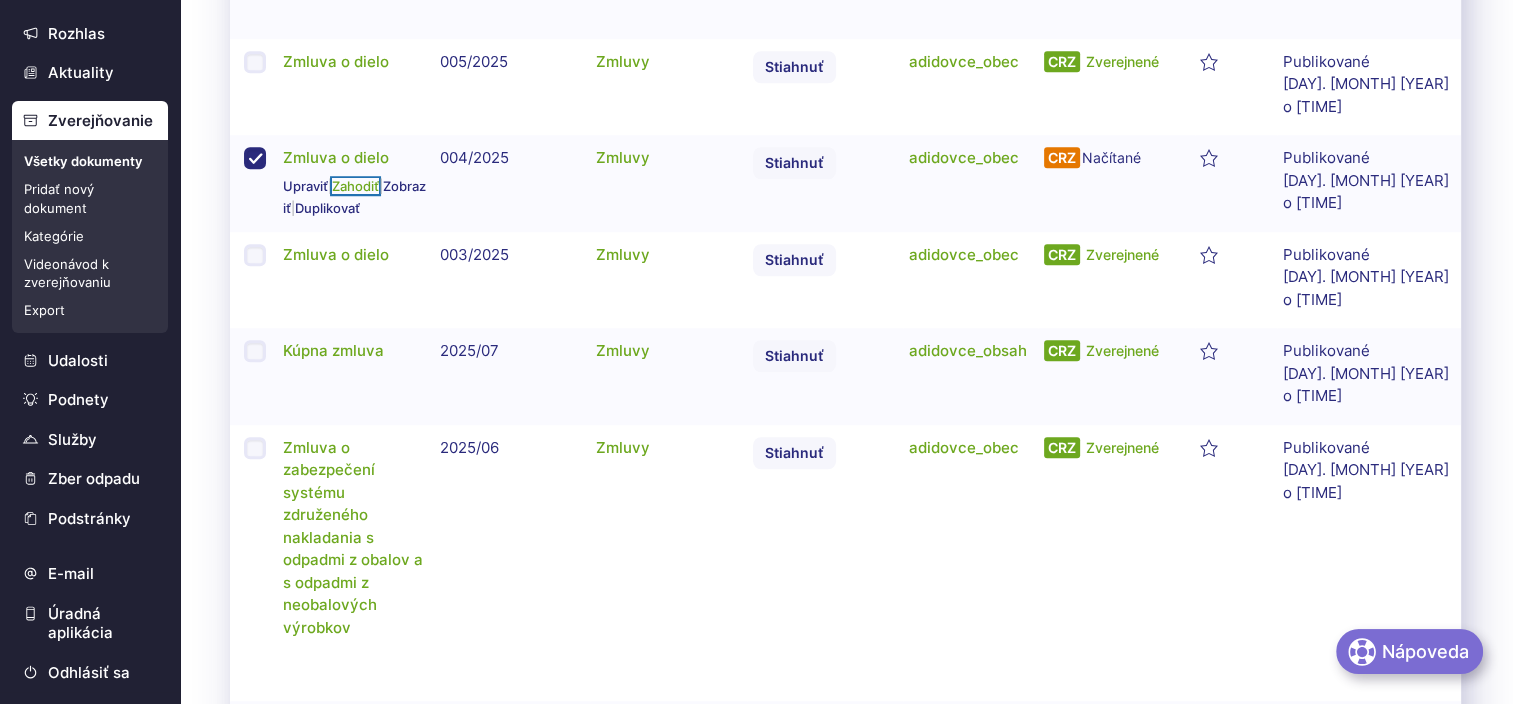 click on "Zahodiť" at bounding box center (355, 186) 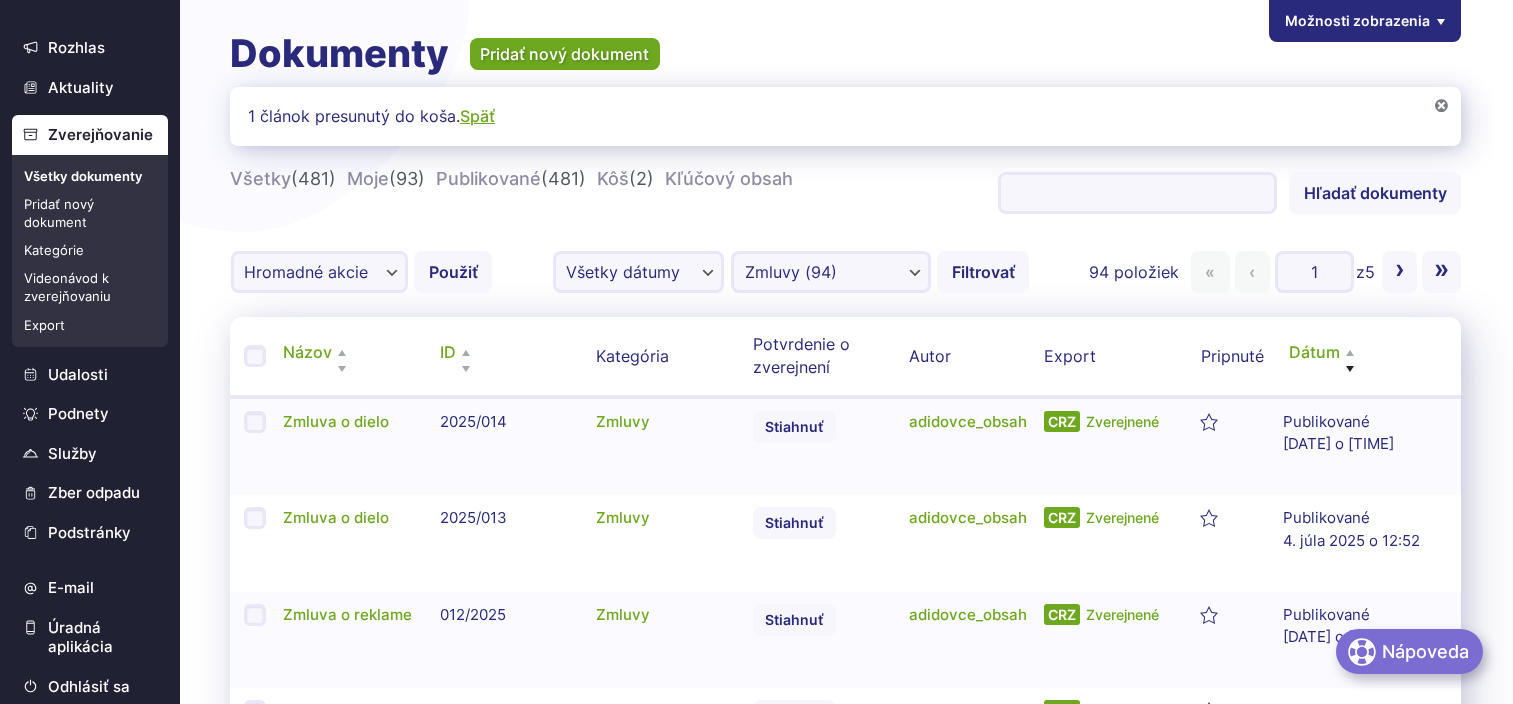 scroll, scrollTop: 0, scrollLeft: 0, axis: both 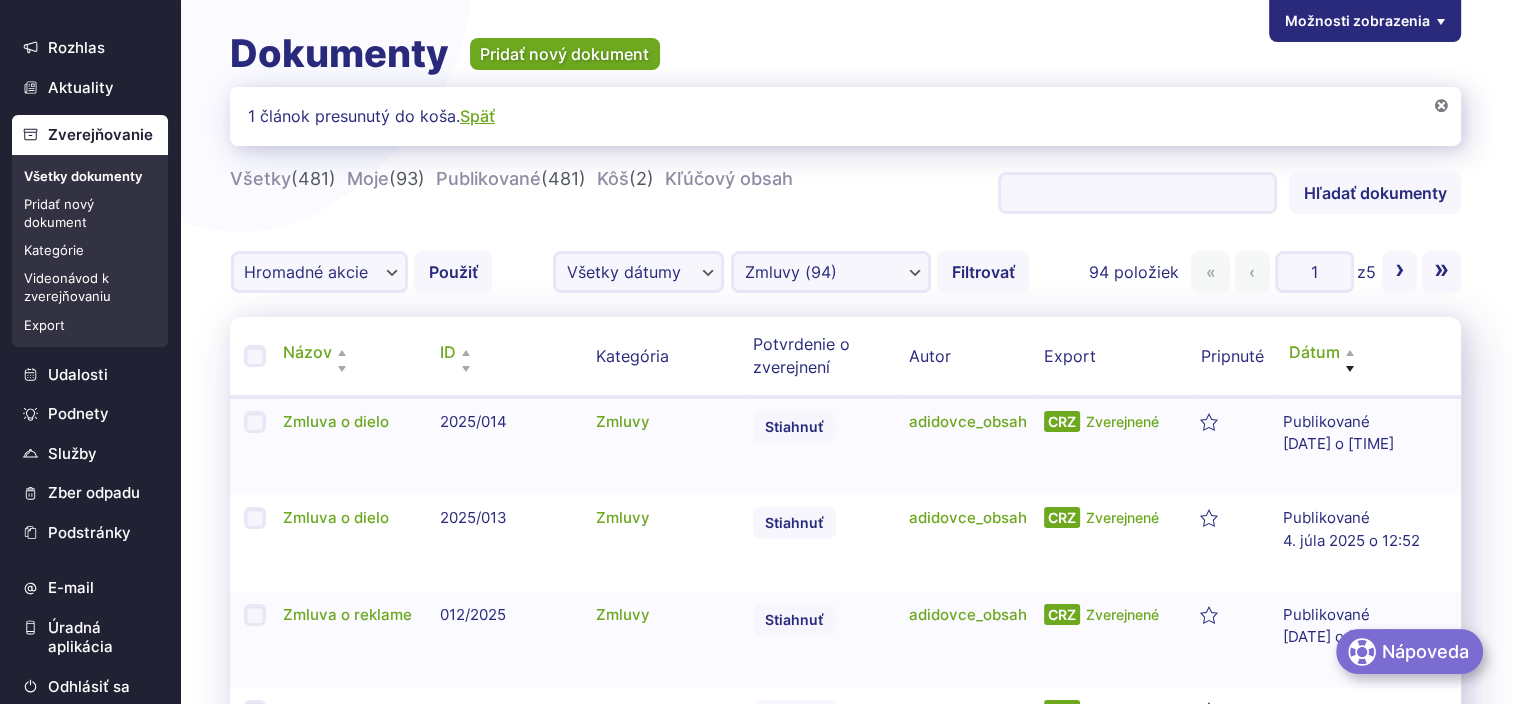 click on "Dokumenty
Pridať nový dokument
Nezabudnite na návštevnosť! Práve ste zahodili Dokument. Vyhľadávače a iné webové stránky môžu stále posielať návštevníkov na váš vymazaný obsah. Mali by ste vytvoriť presmerovanie, aby ste sa uistili, že návštevníci nedostanú chybu 404, keď kliknú na nefunkčnú URL adresu. Pomocou Yoast SEO Premium môžeš jednoducho vytvoriť také presmerovania. Získať Yoast SEO Premium (Otvára sa na novej karte prehliadača) Zrušiť toto upozornenie. 1 článok presunutý do koša.  Späť Zrušiť toto upozornenie.
Filtrovať zoznam článkov
Všetky  (481)  |
Moje  (93)  |
Publikované  (481)  |
Kôš  (2)  |
Kľúčový obsah  (0)
Hľadať dokumenty:
Hľadať dokumenty
Vyberte hromadnú akciu
Hromadné akcie
Upraviť
Presunúť do koša
Použiť
Triediť podľa dátumu
Všetky dátumy
júl 2025
jún 2025
máj 2025
apríl 2025" at bounding box center [845, 1676] 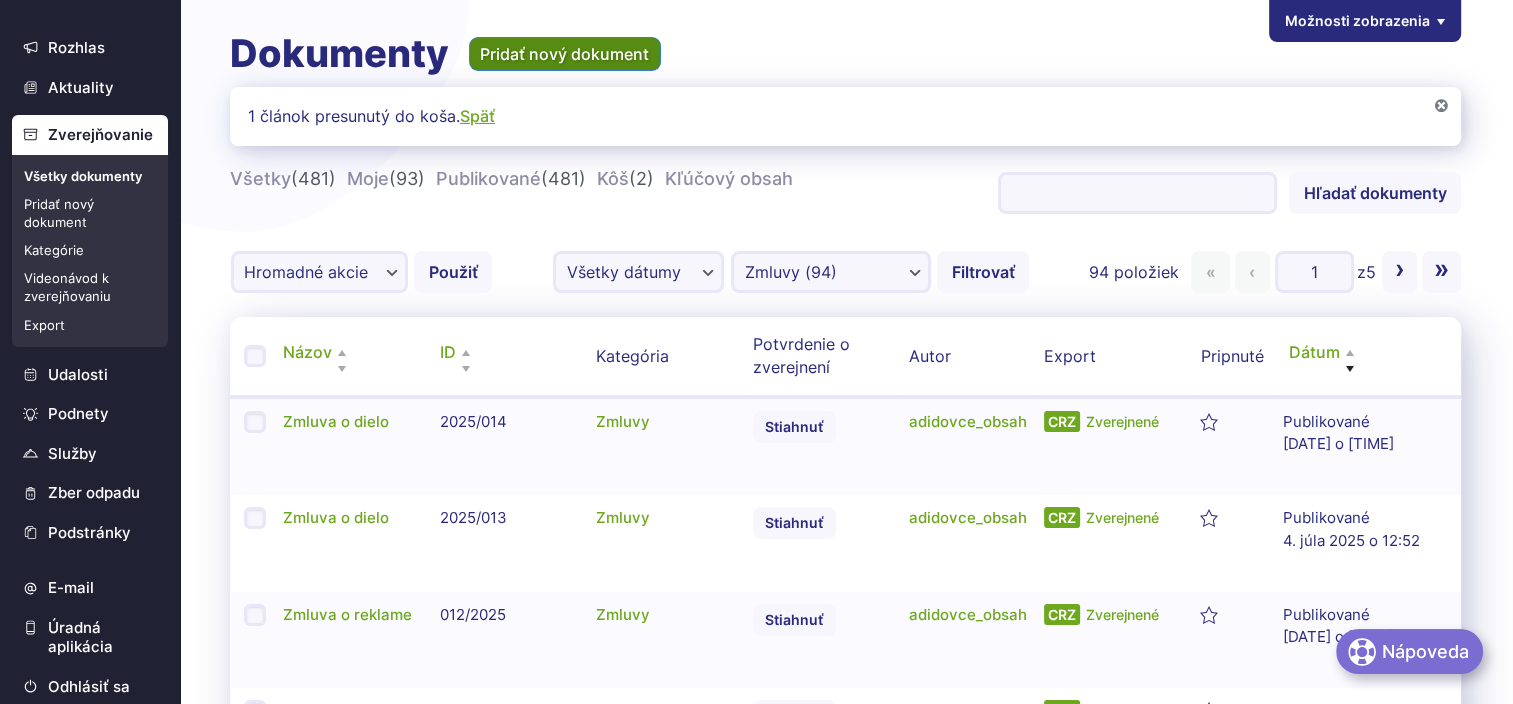 click on "Pridať nový dokument" at bounding box center [565, 54] 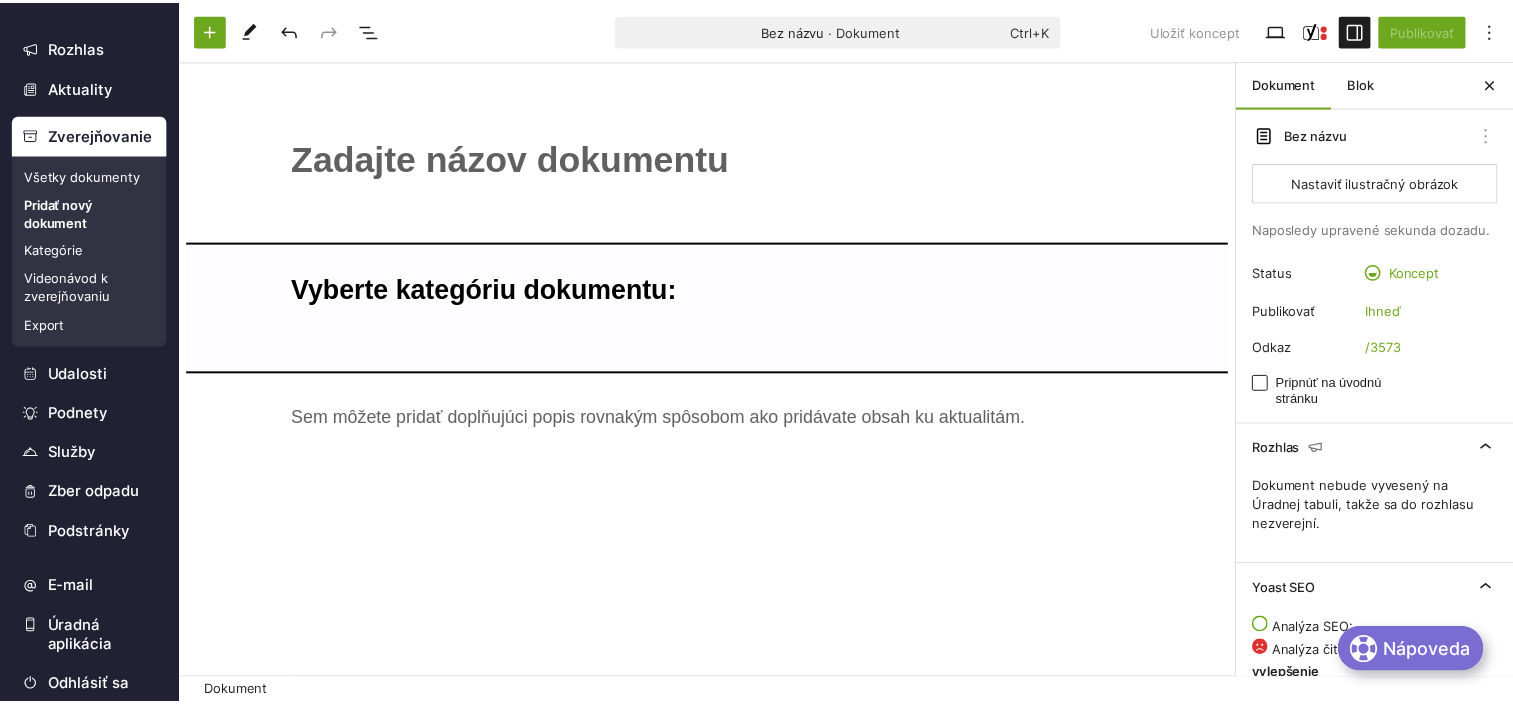 scroll, scrollTop: 0, scrollLeft: 0, axis: both 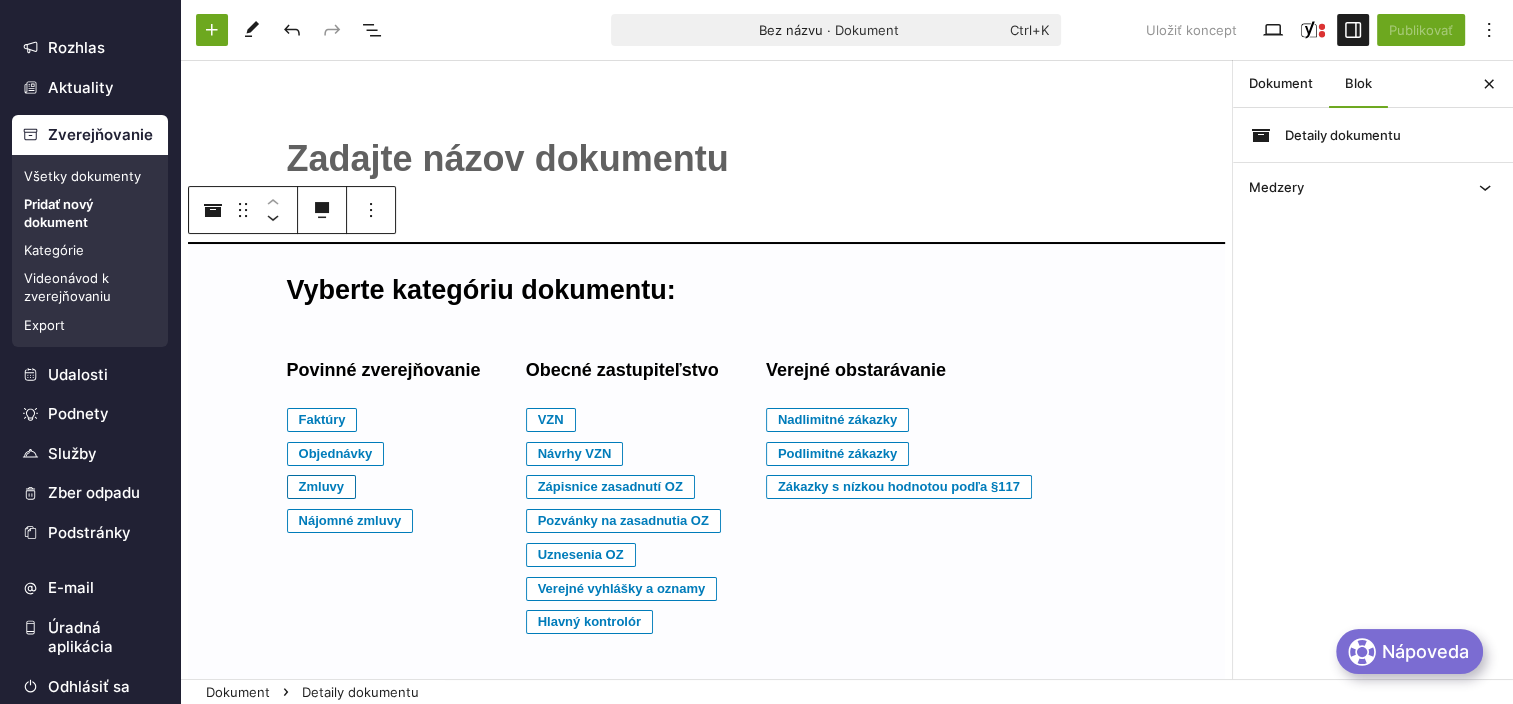 click on "Zmluvy" at bounding box center [322, 420] 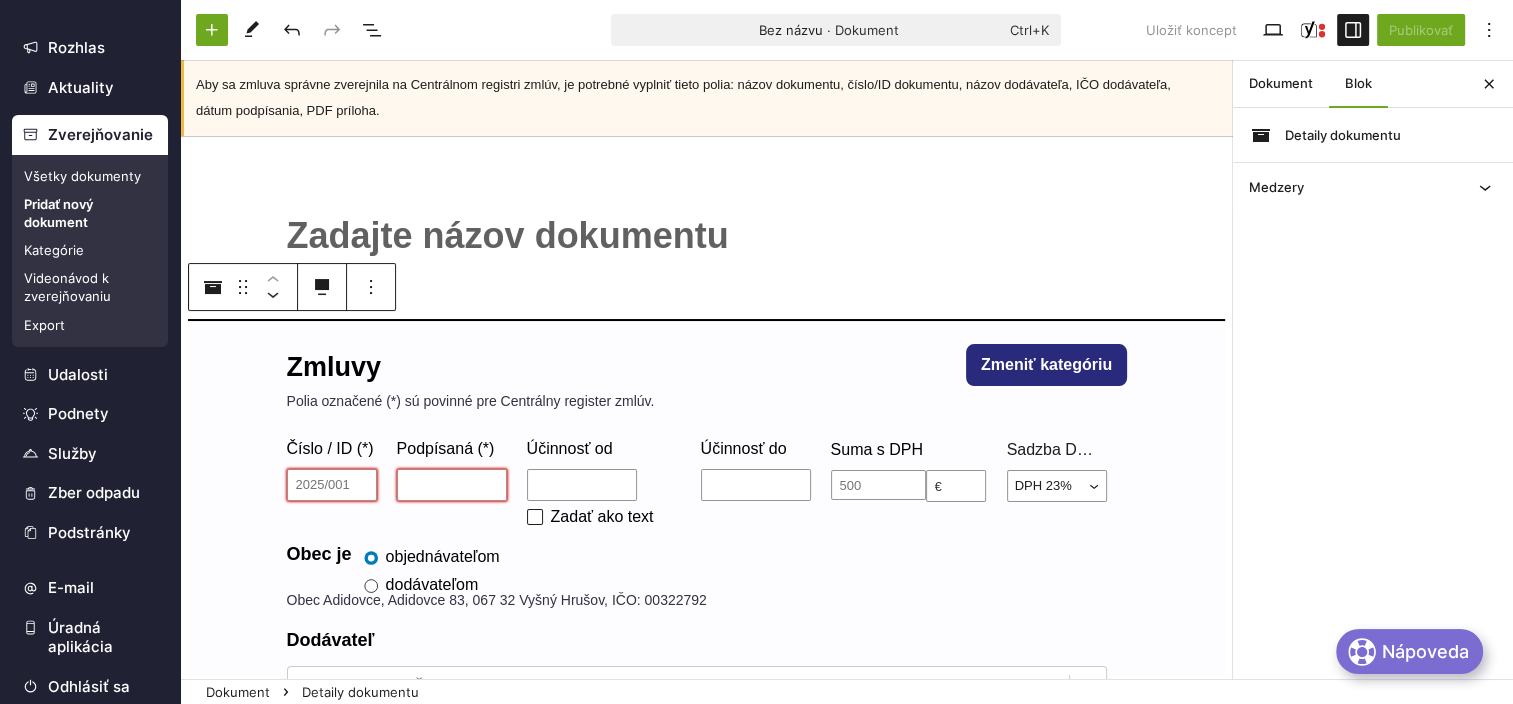 click on "﻿" at bounding box center (707, 236) 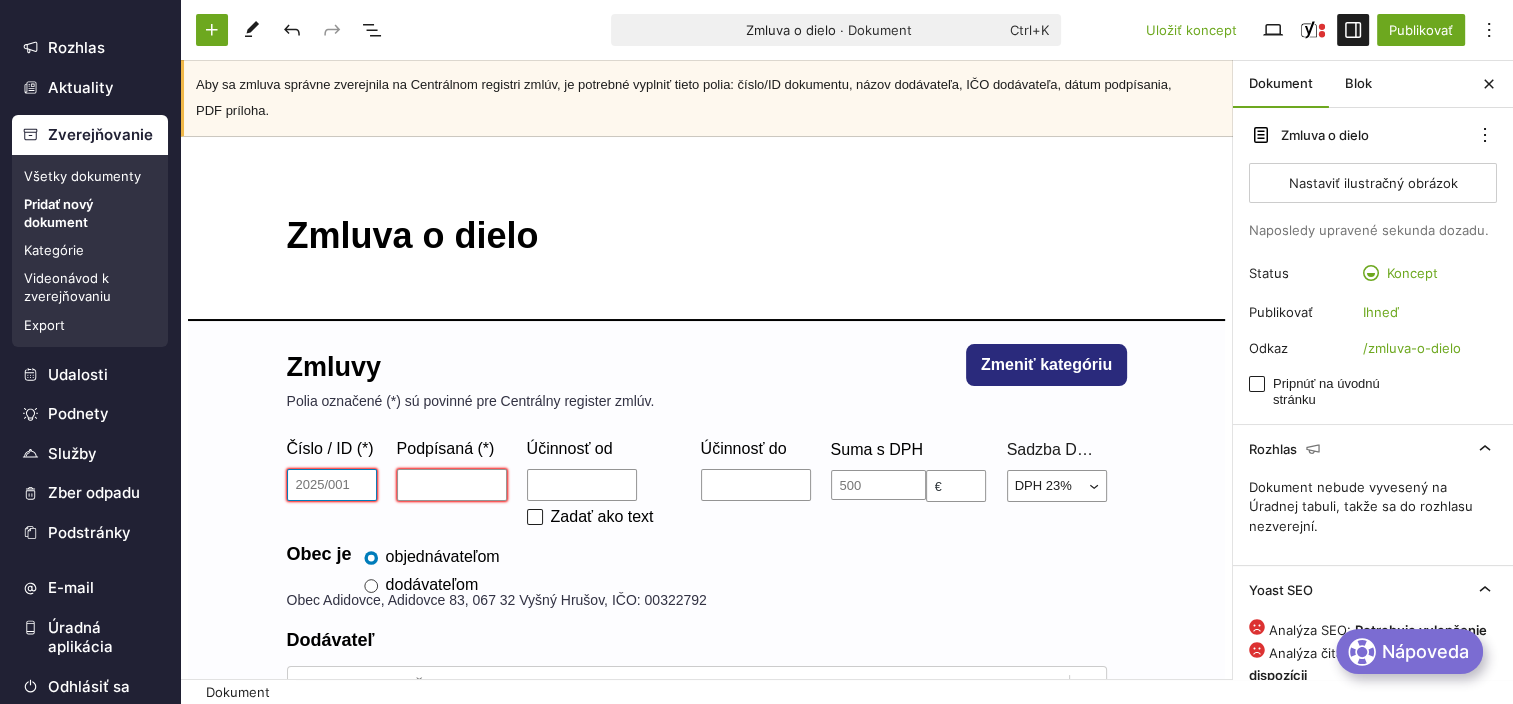 click on "Číslo / ID (*)" at bounding box center [332, 485] 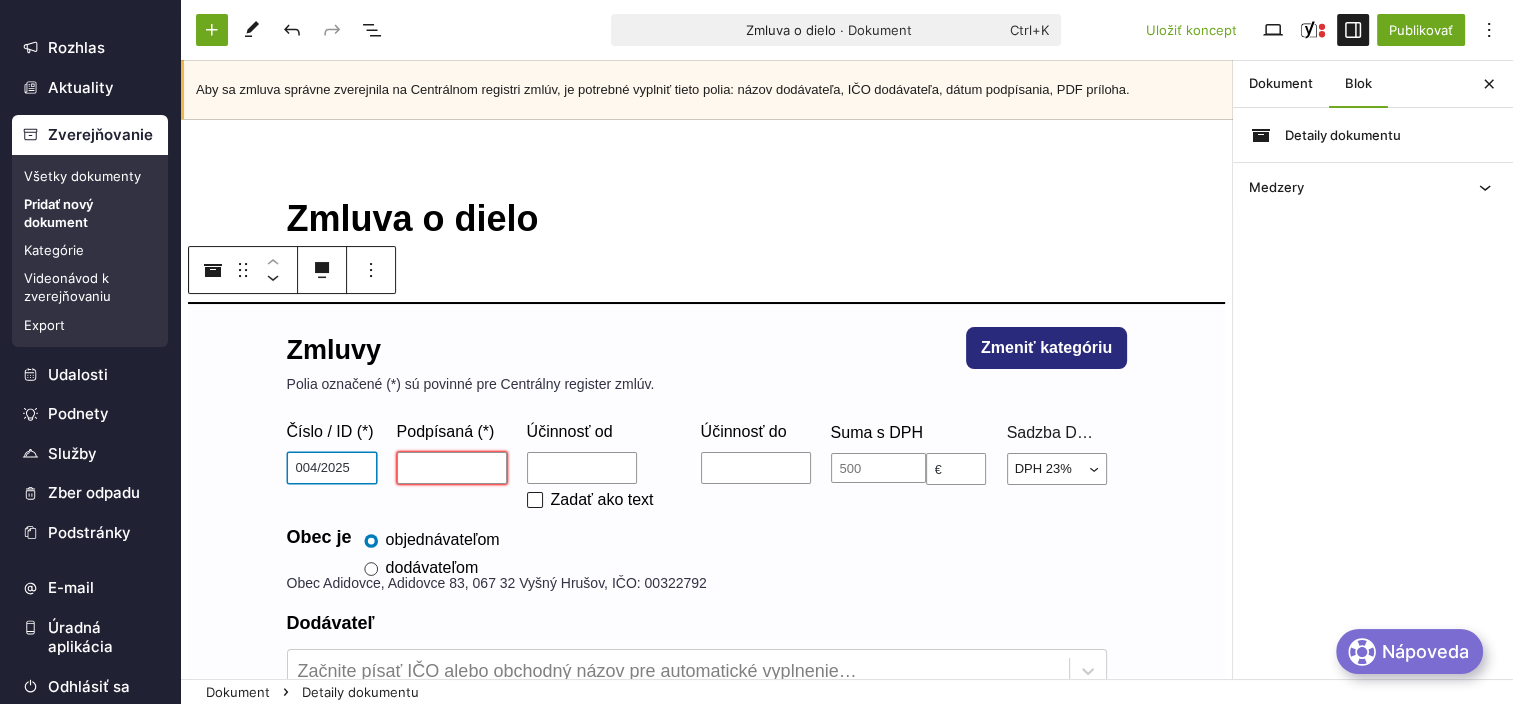 type on "004/2025" 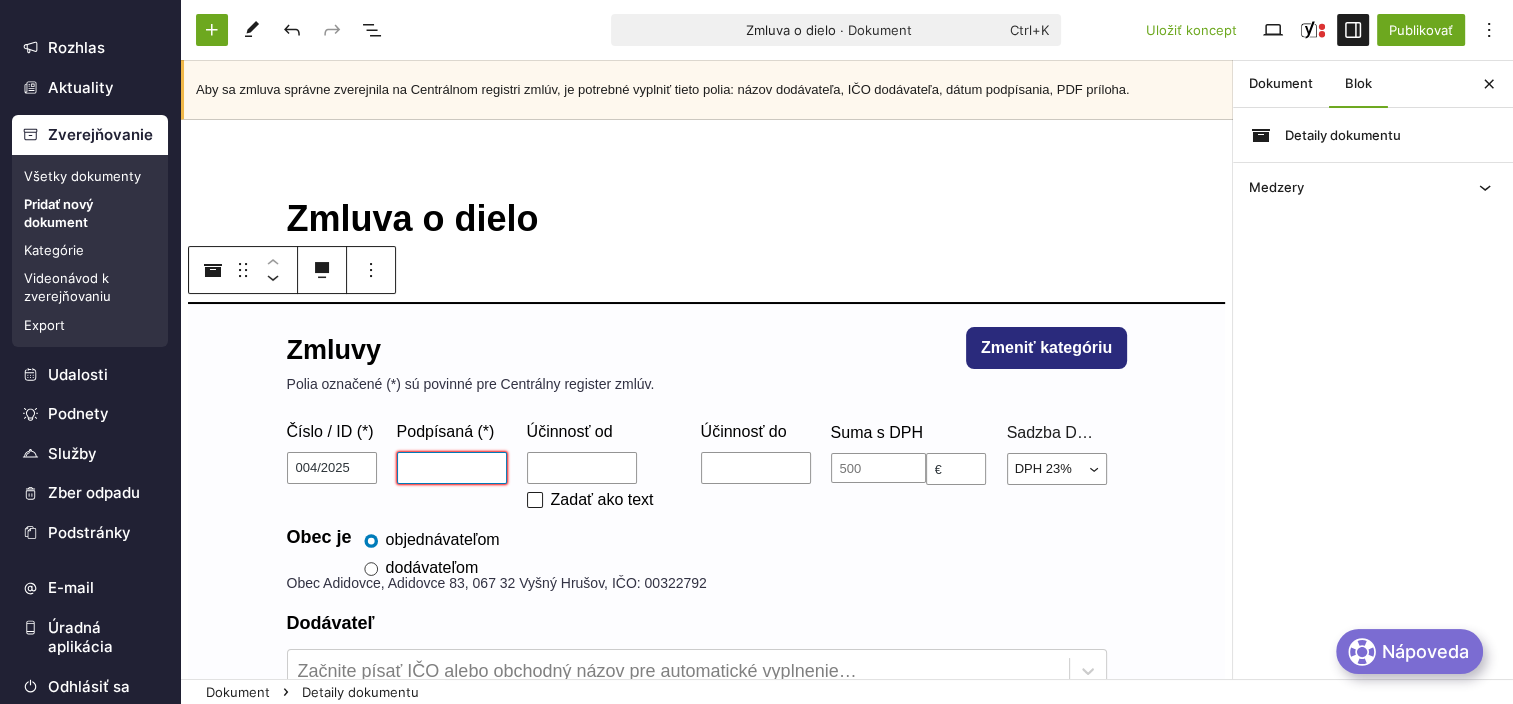 click on "Podpísaná (*)" at bounding box center (452, 468) 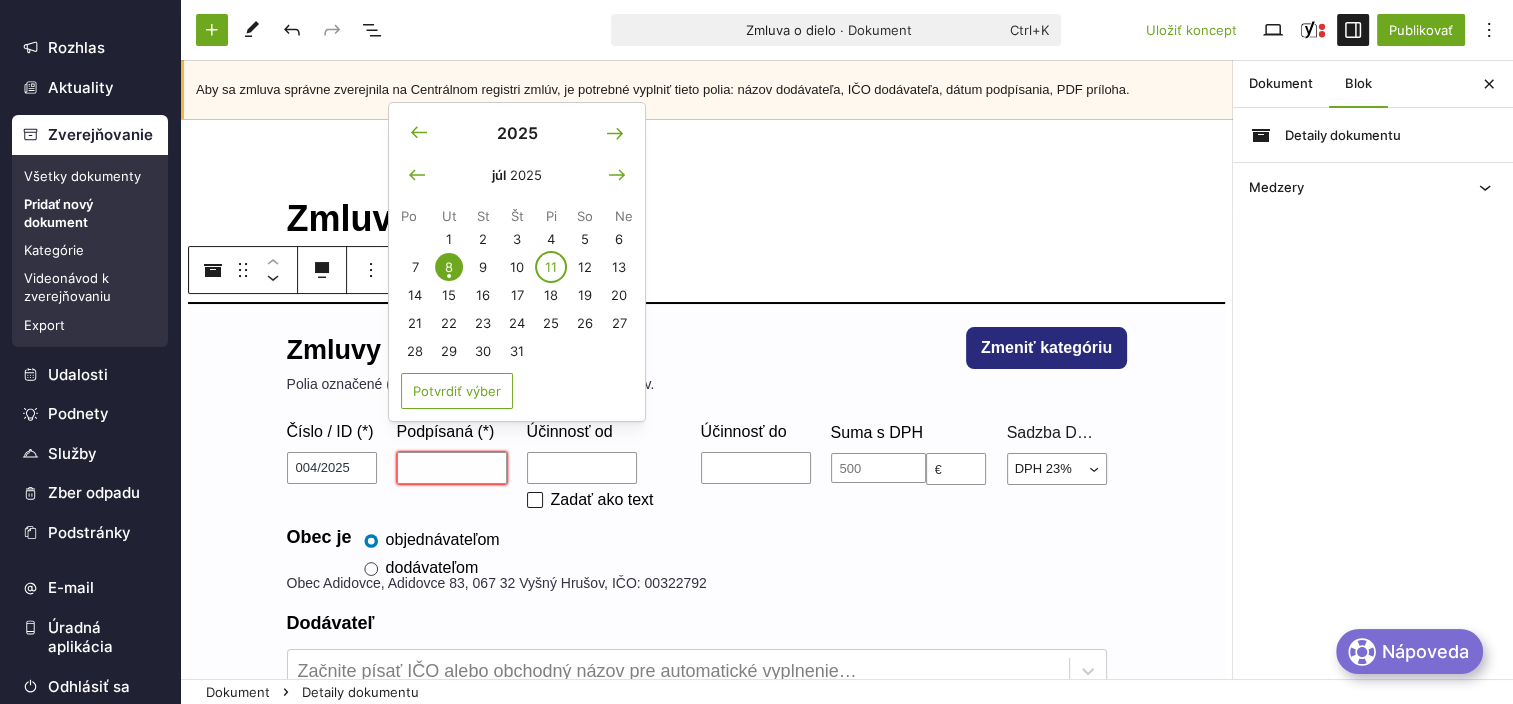 click on "11" at bounding box center (551, 267) 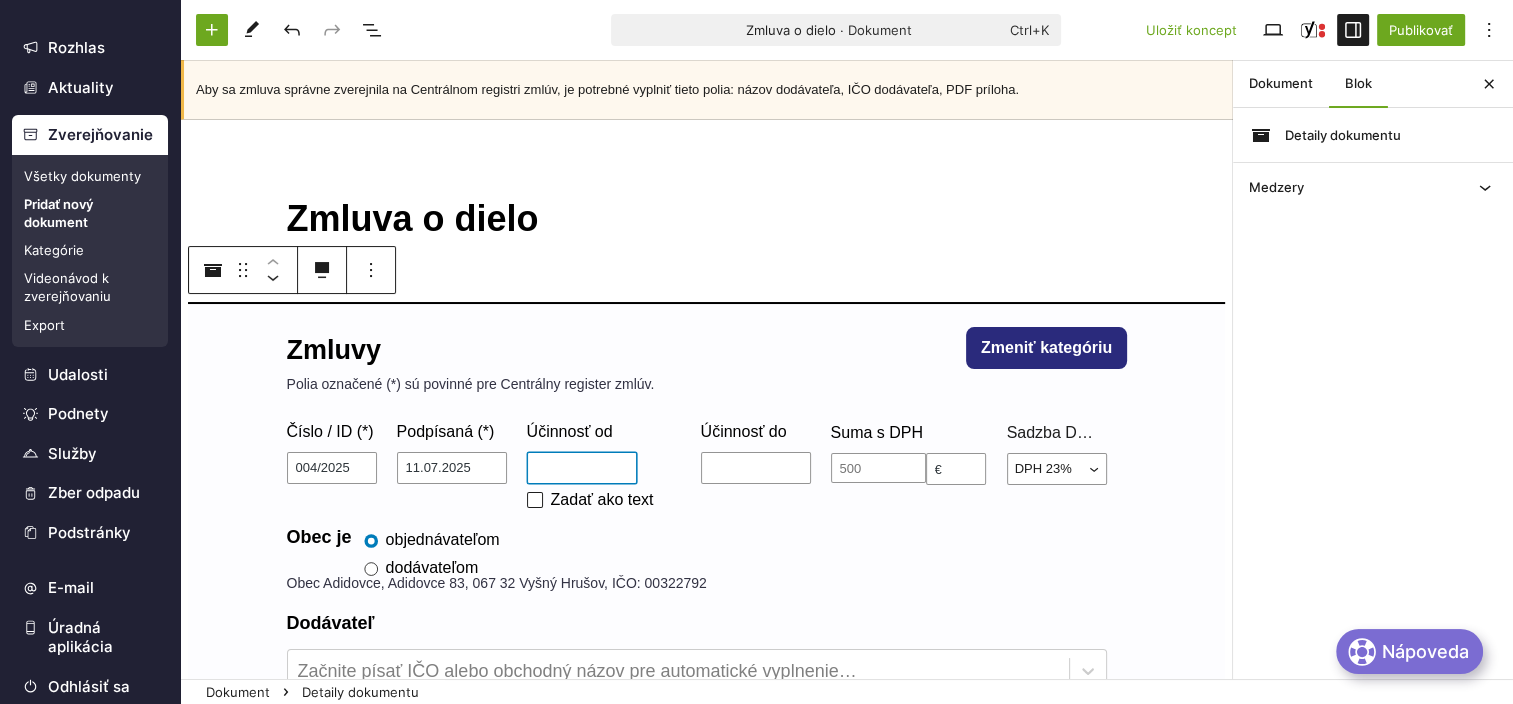 click on "Účinnosť od" at bounding box center [582, 468] 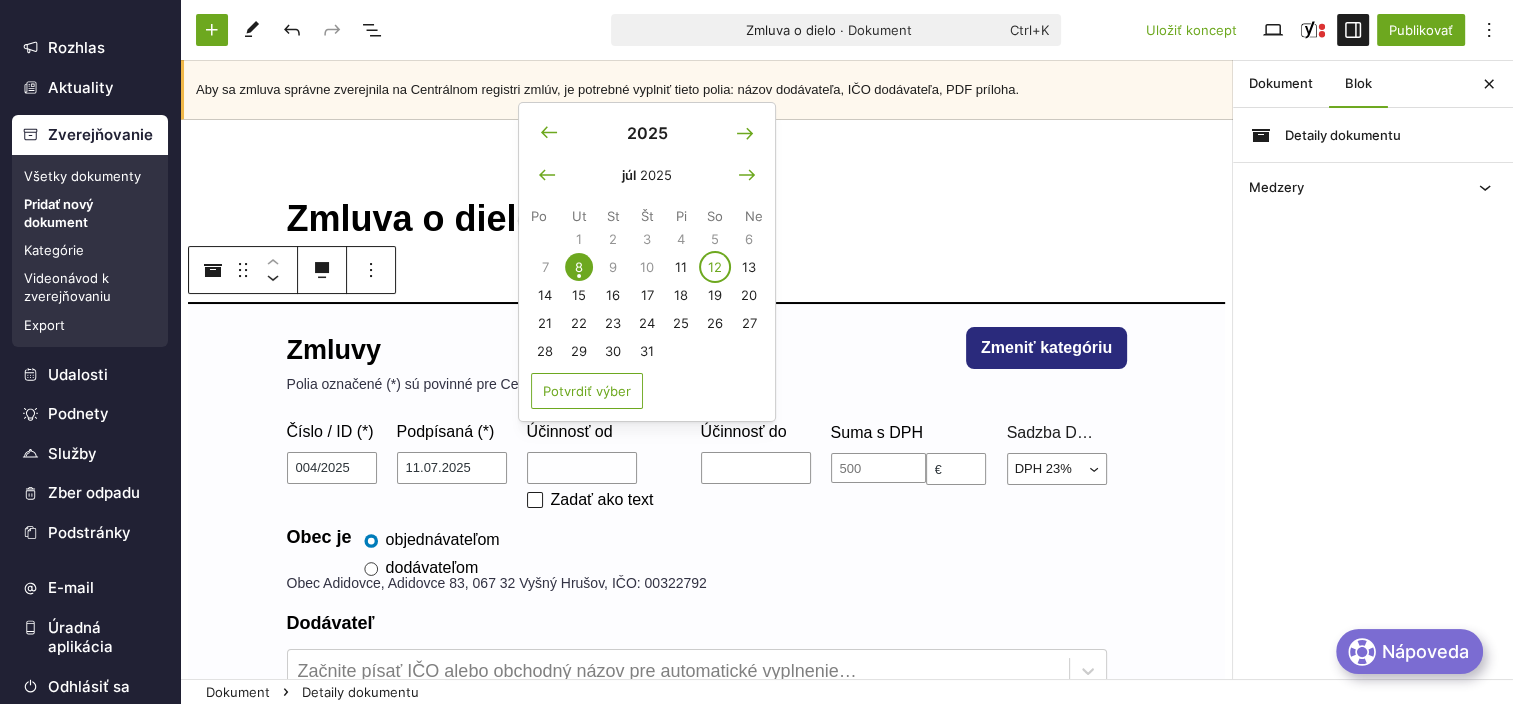 click on "12" at bounding box center (715, 267) 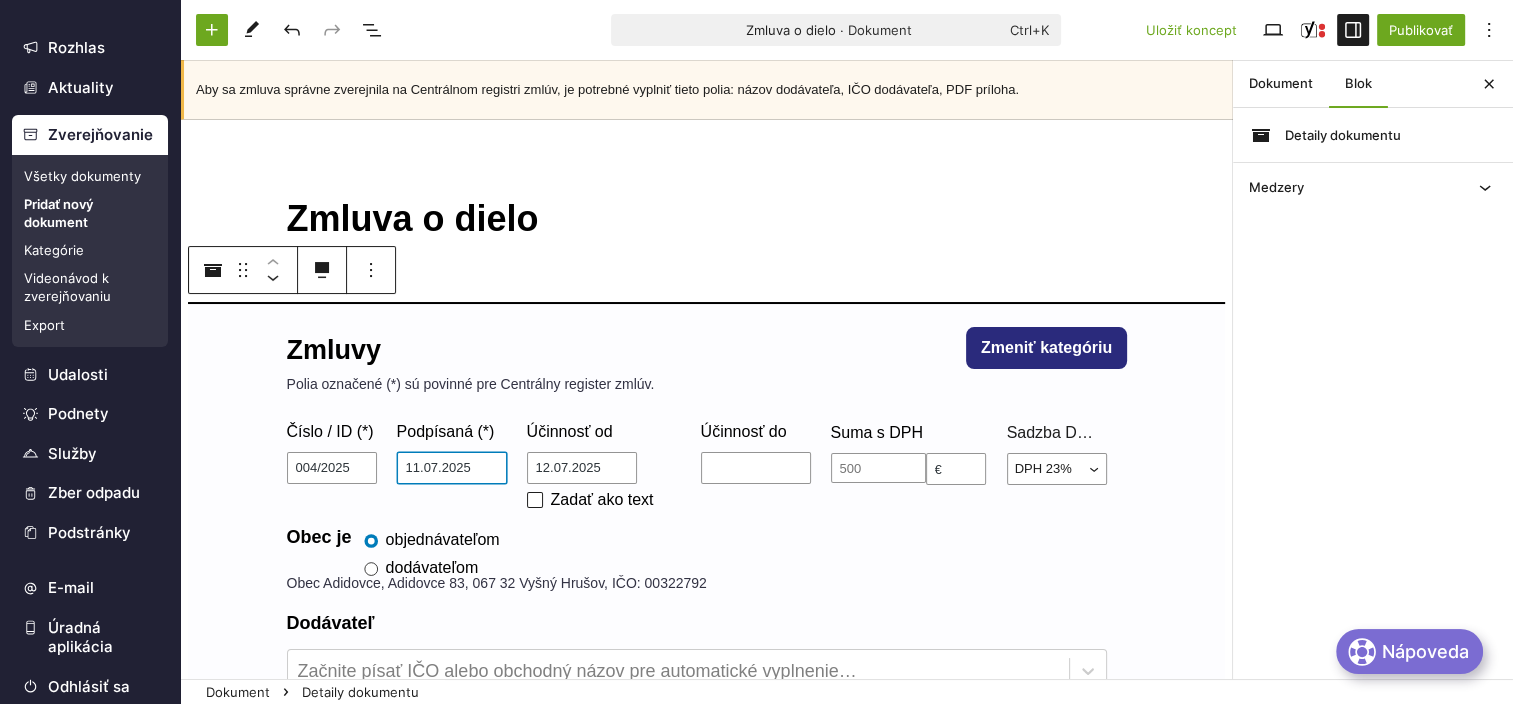 click on "11.07.2025" at bounding box center [452, 468] 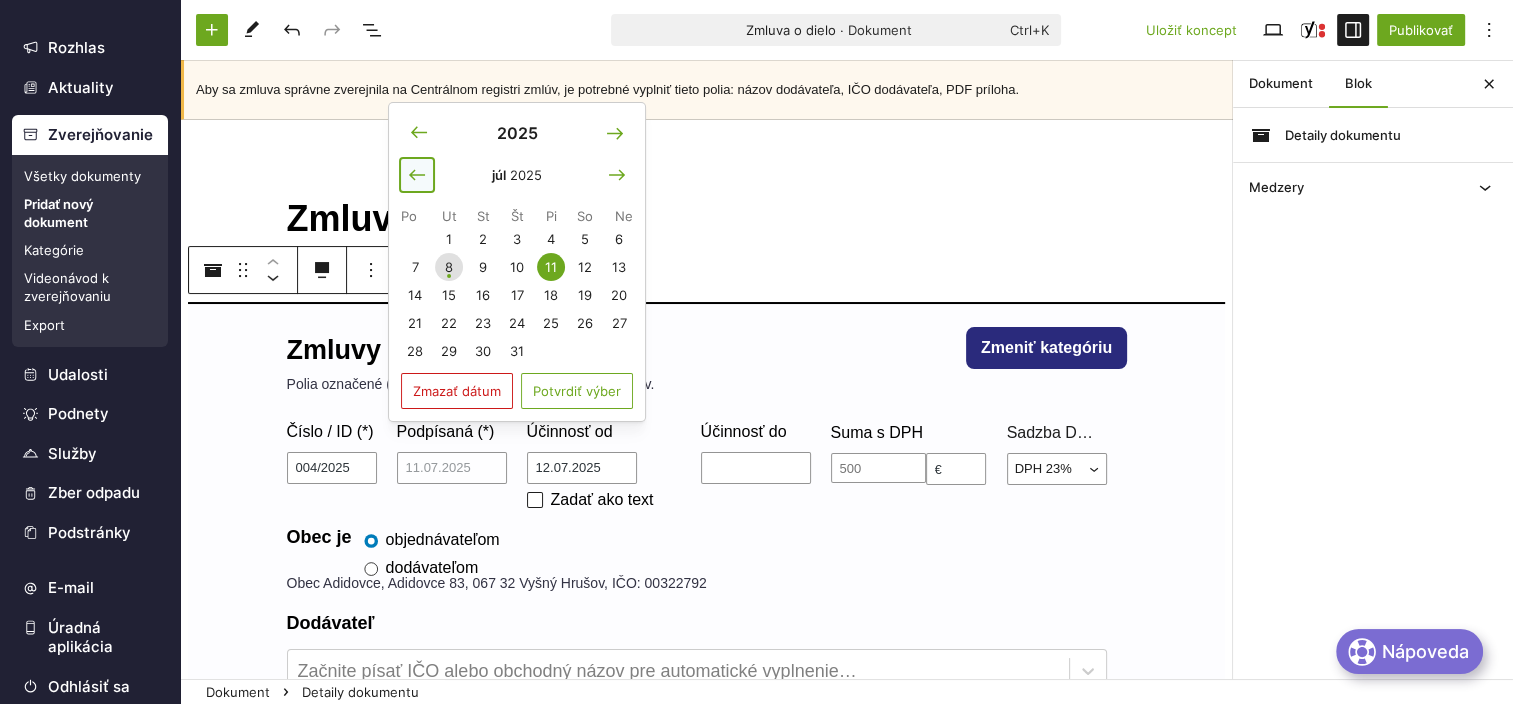 click at bounding box center (417, 175) 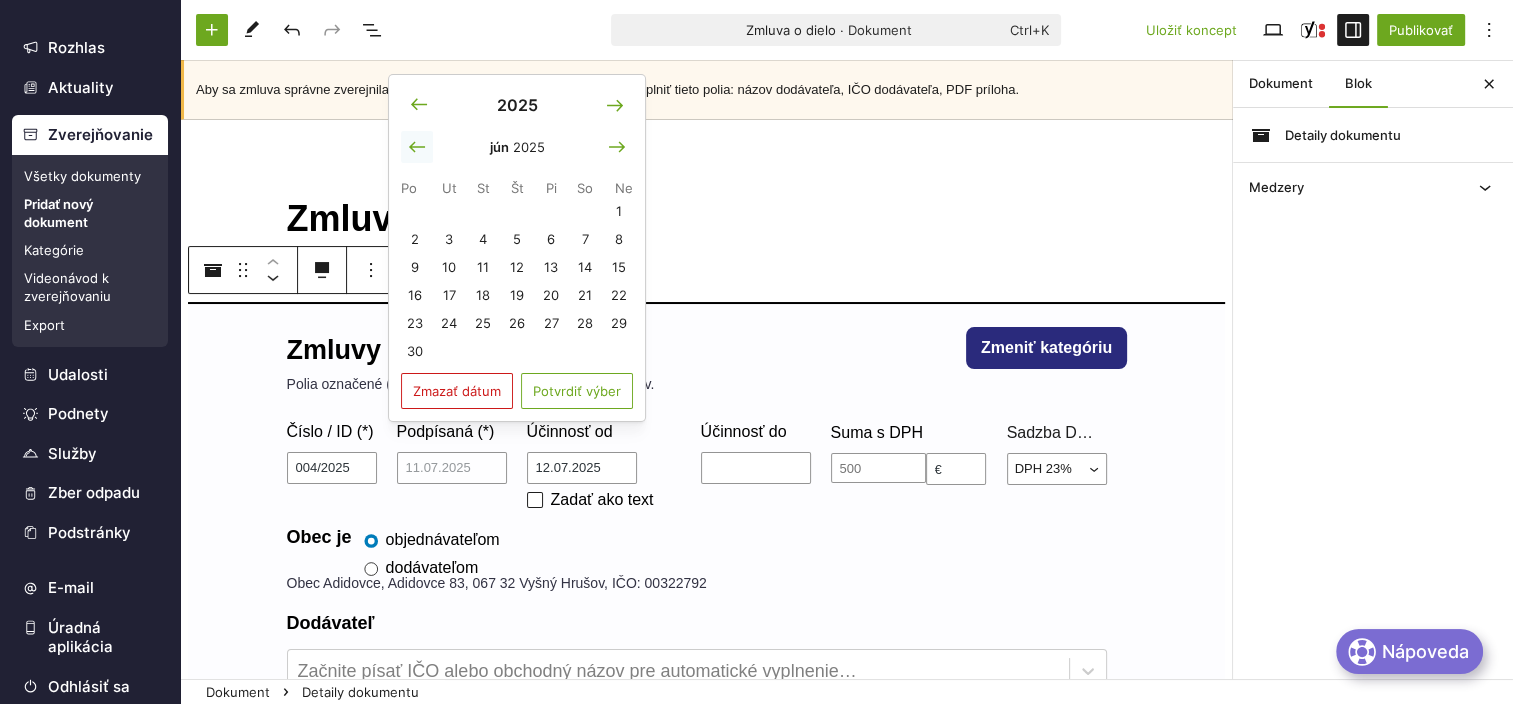 click on "jún   2025 Po Ut St Št Pi So Ne 1 2 3 4 5 6 7 8 9 10 11 12 13 14 15 16 17 18 19 20 21 22 23 24 25 26 27 28 29 30" at bounding box center [517, 248] 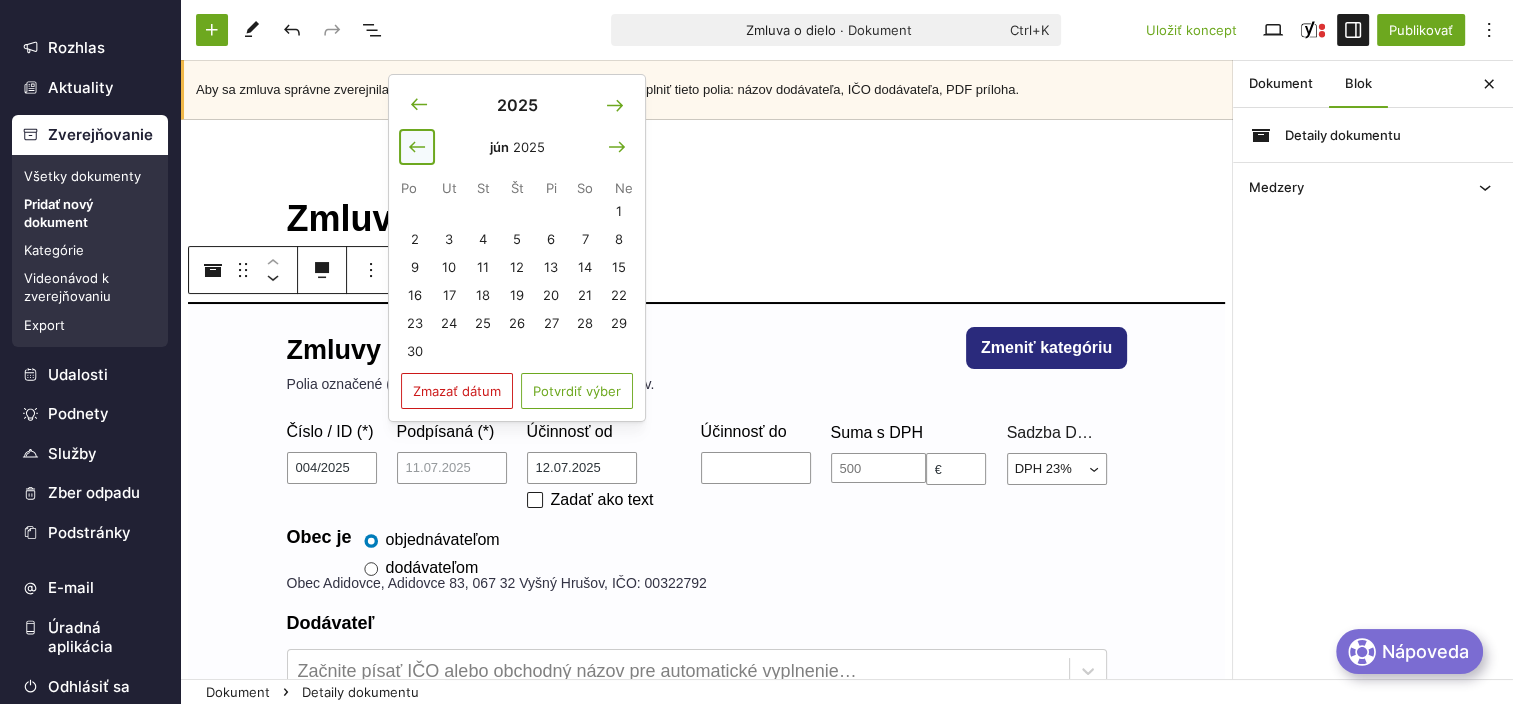 click at bounding box center (417, 147) 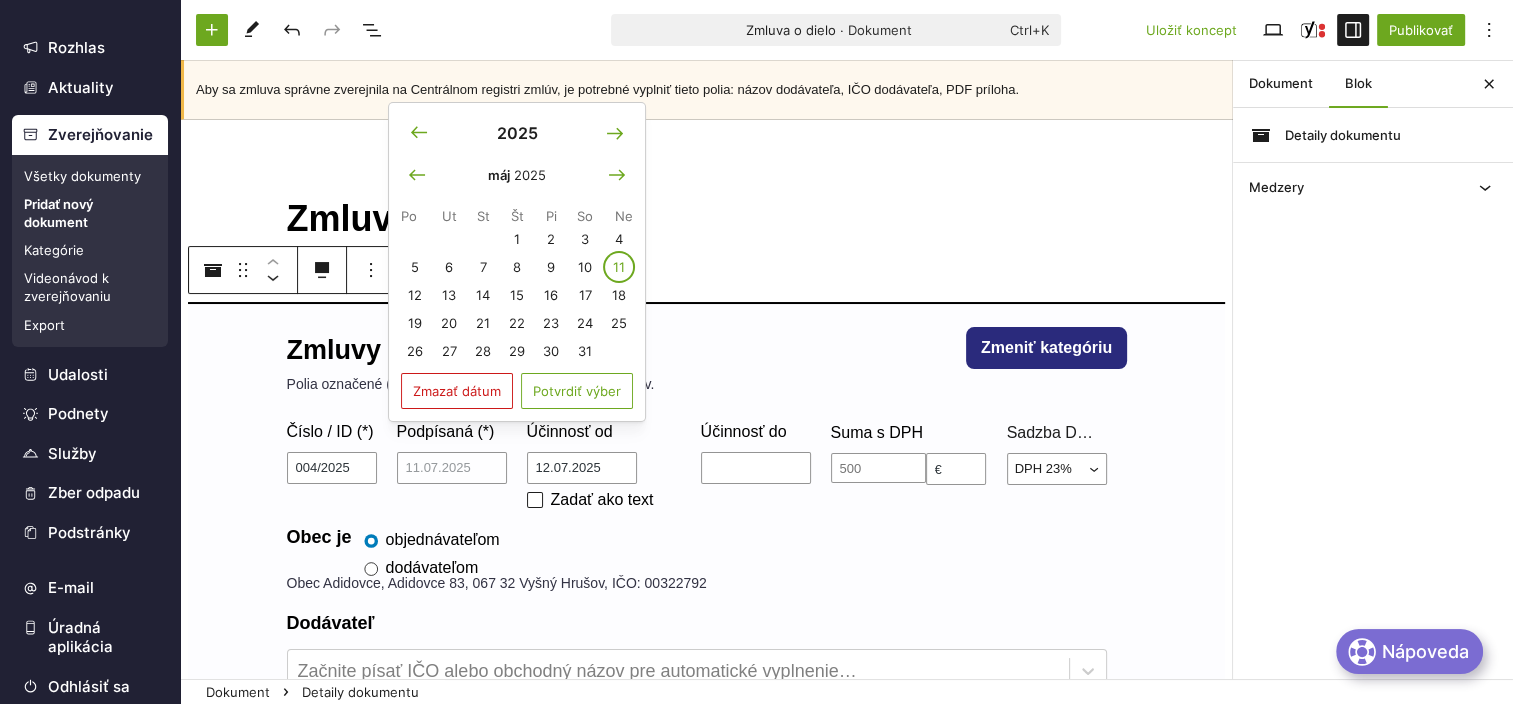 click on "11" at bounding box center [619, 267] 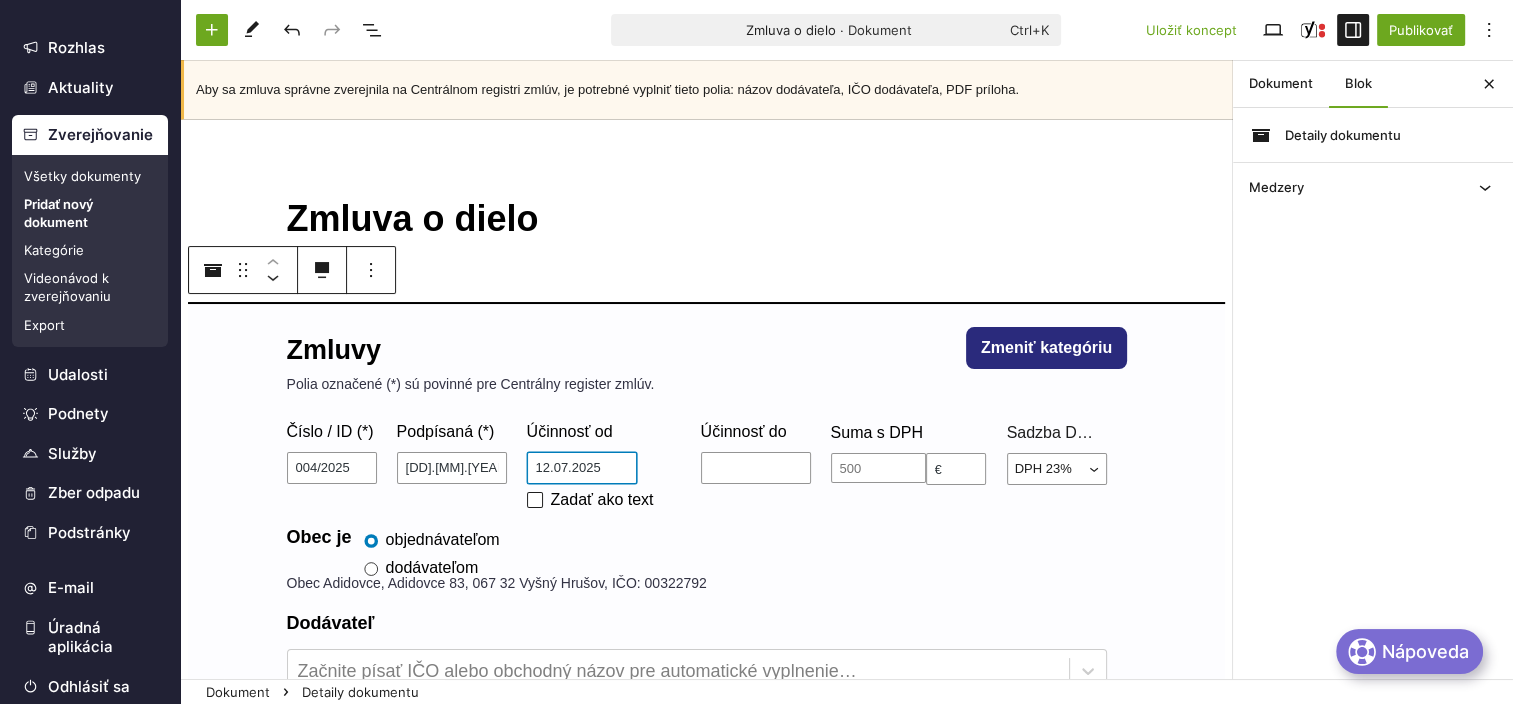 click on "12.07.2025" at bounding box center (582, 468) 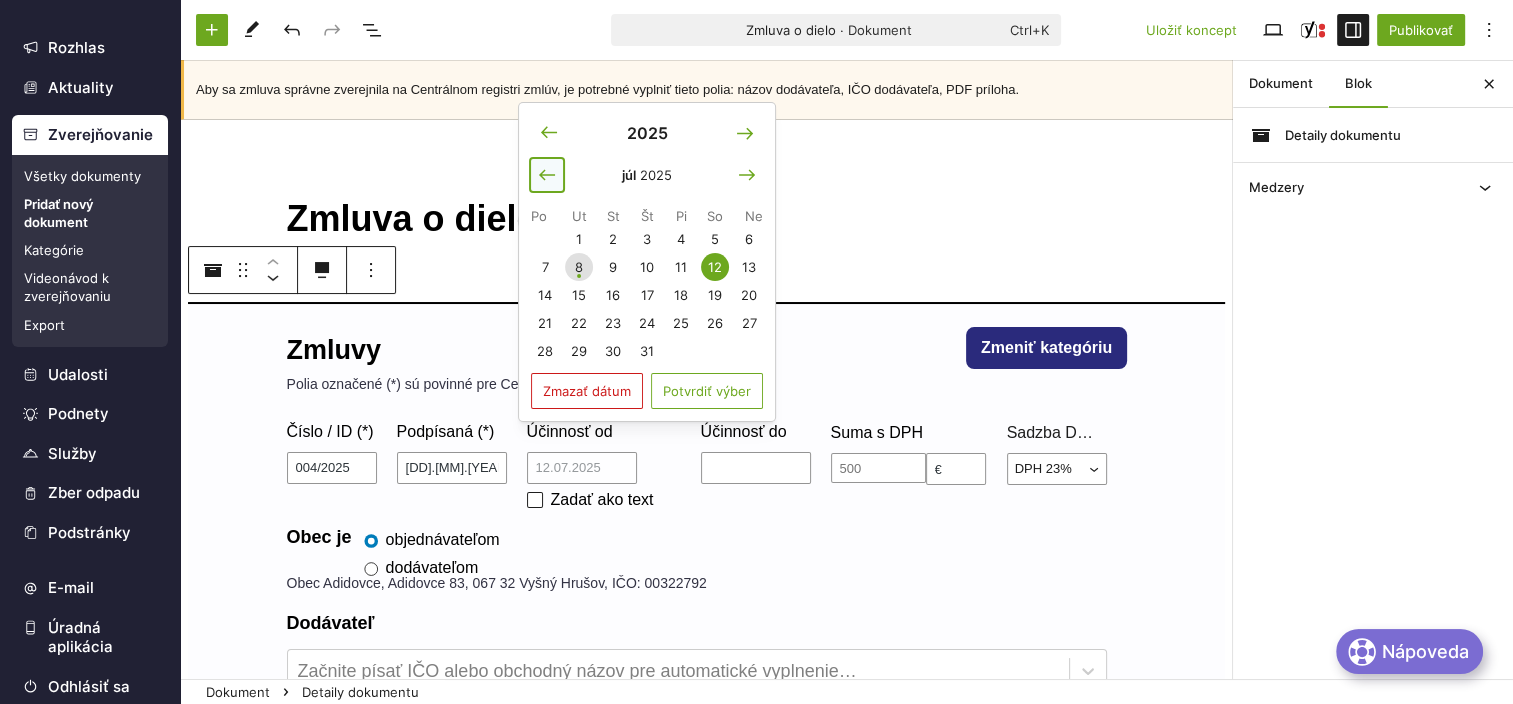 click at bounding box center [547, 175] 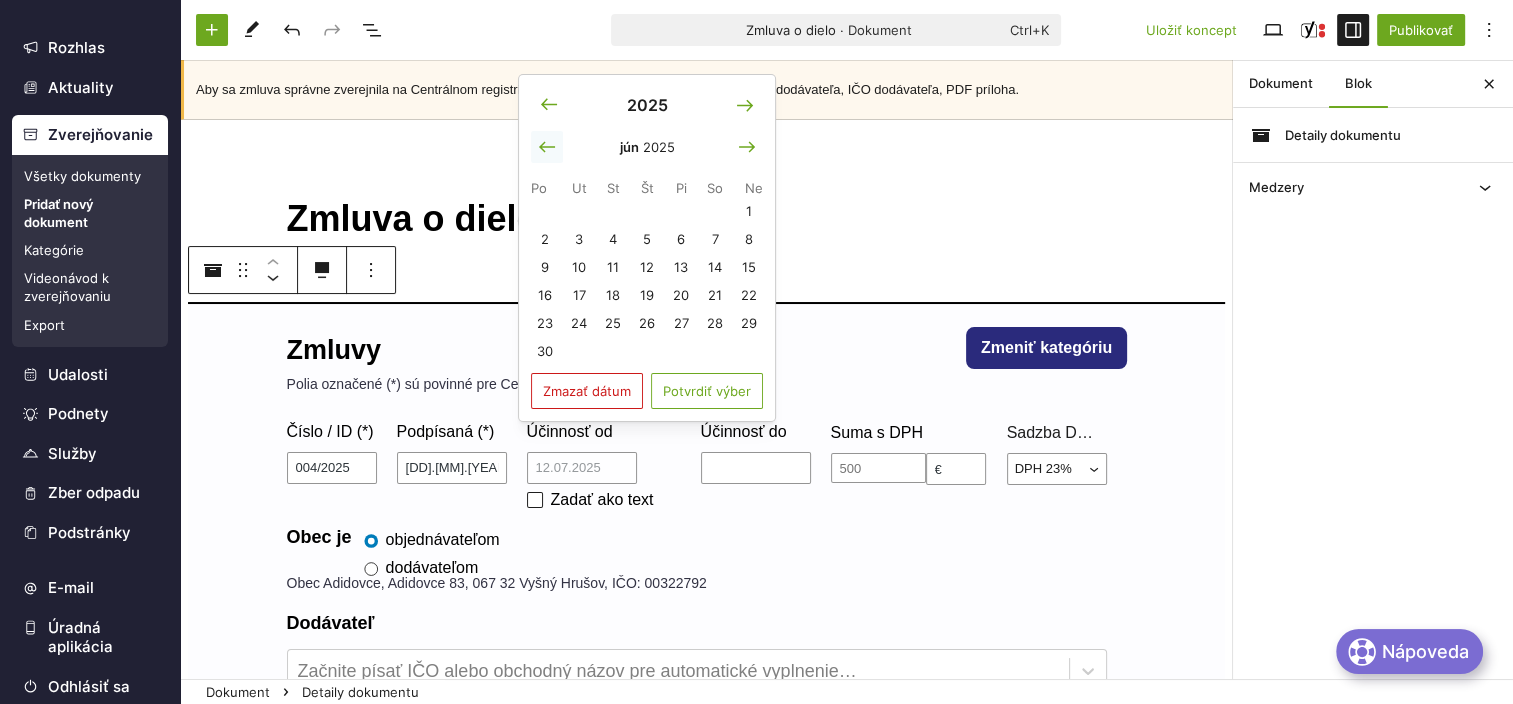 click on "jún   2025 Po Ut St Št Pi So Ne 1 2 3 4 5 6 7 8 9 10 11 12 13 14 15 16 17 18 19 20 21 22 23 24 25 26 27 28 29 30" at bounding box center [647, 248] 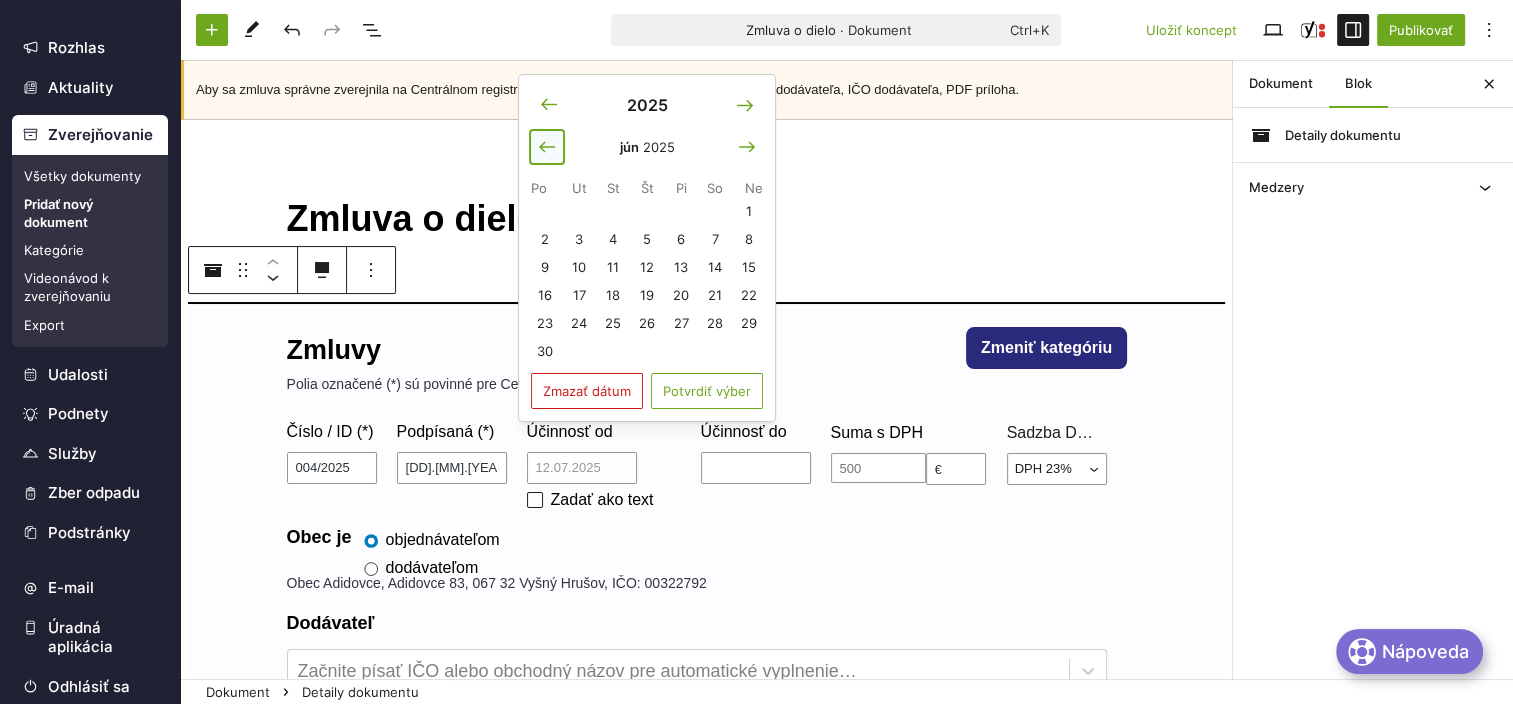 click at bounding box center (547, 147) 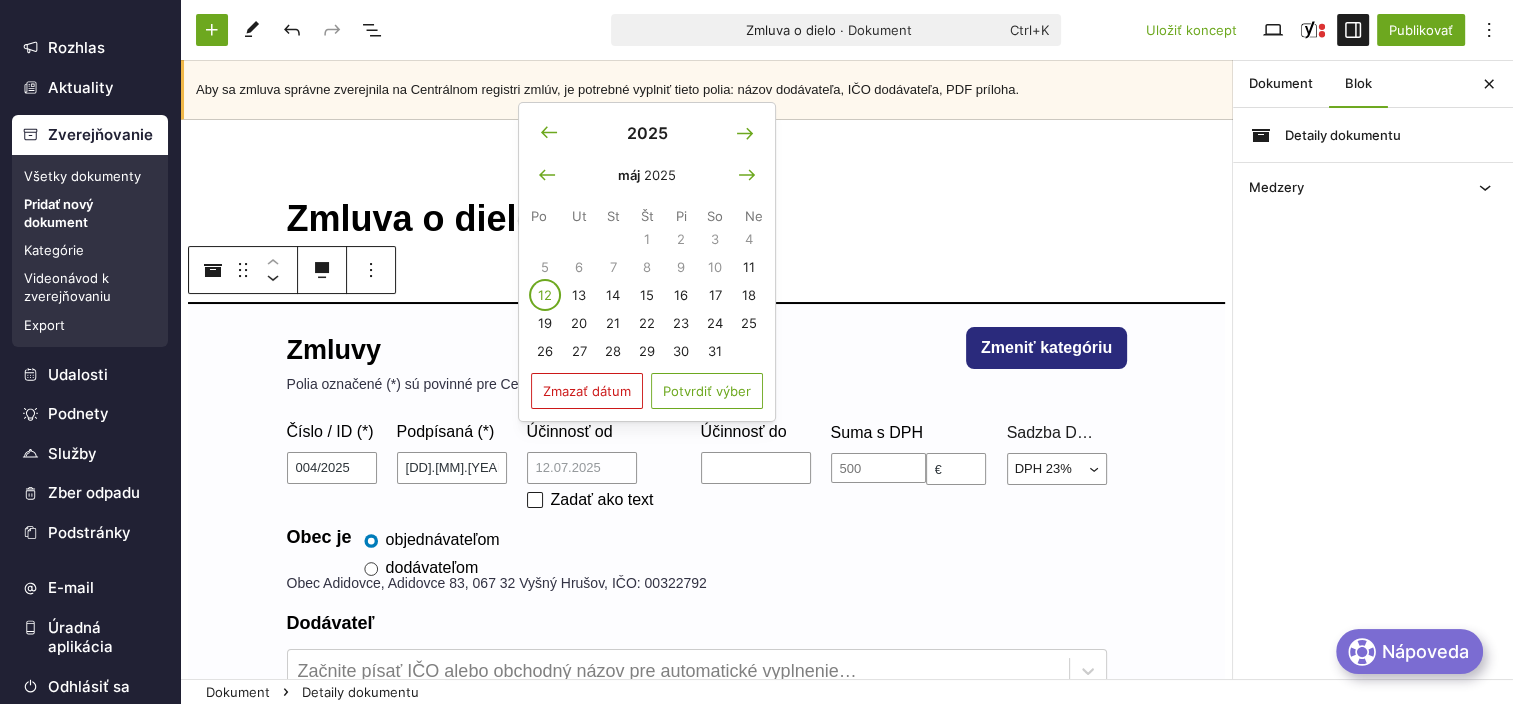 click on "12" at bounding box center (545, 295) 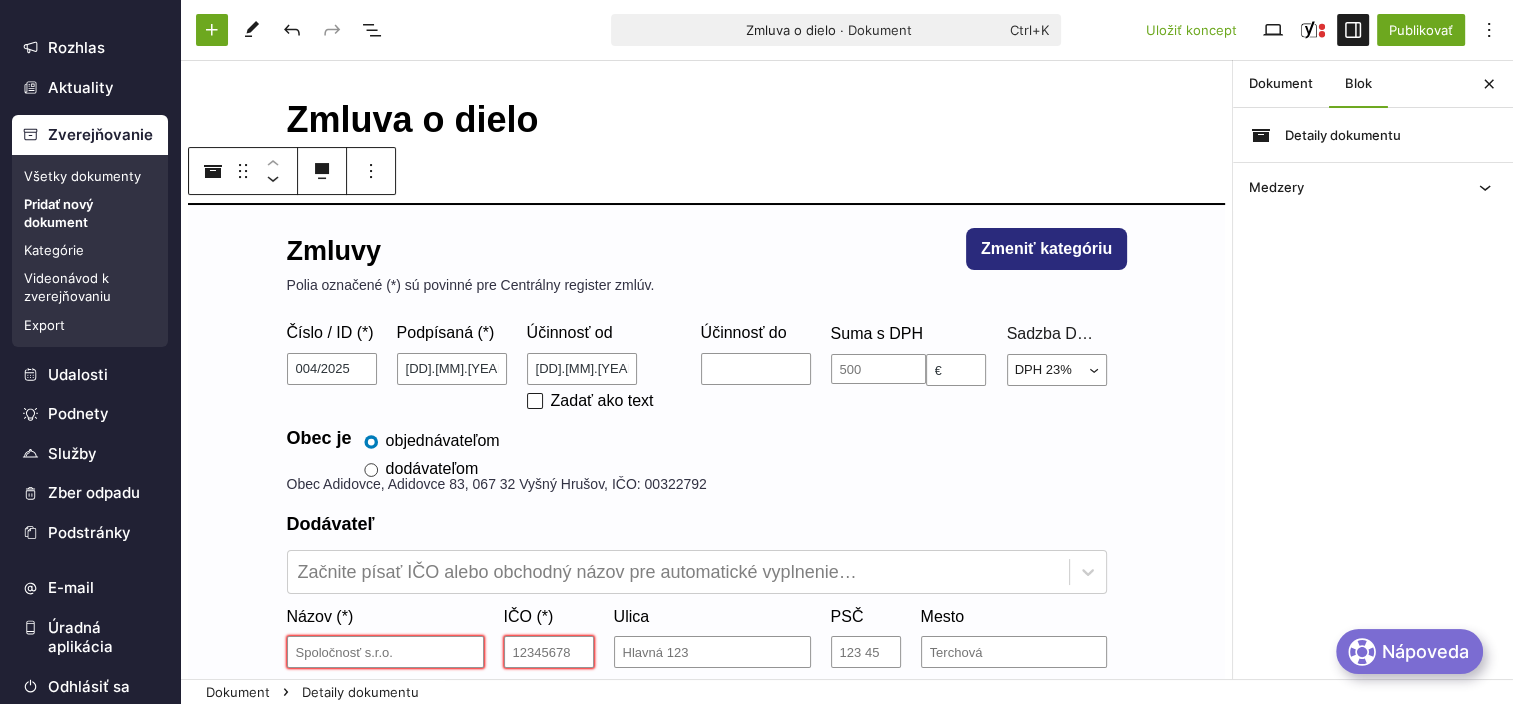 scroll, scrollTop: 100, scrollLeft: 0, axis: vertical 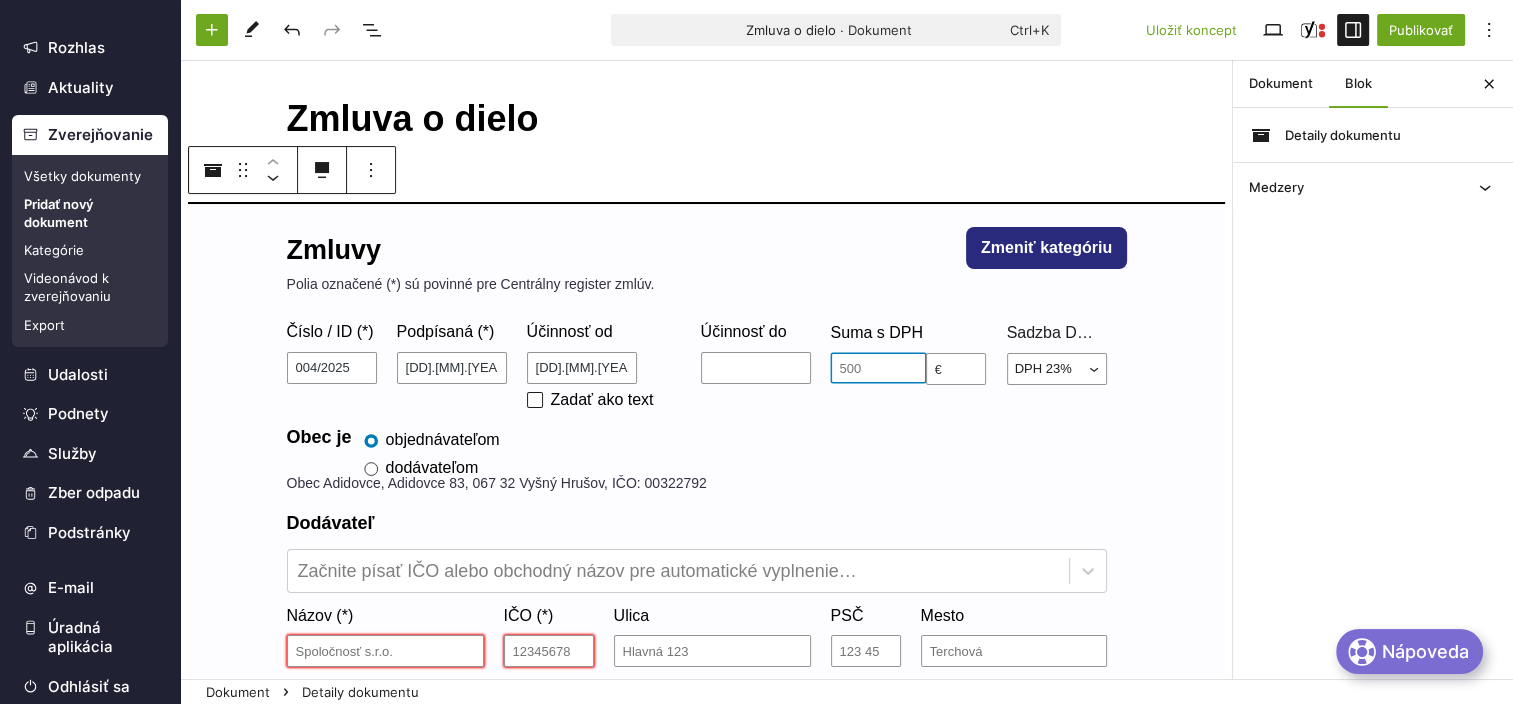 click at bounding box center [878, 368] 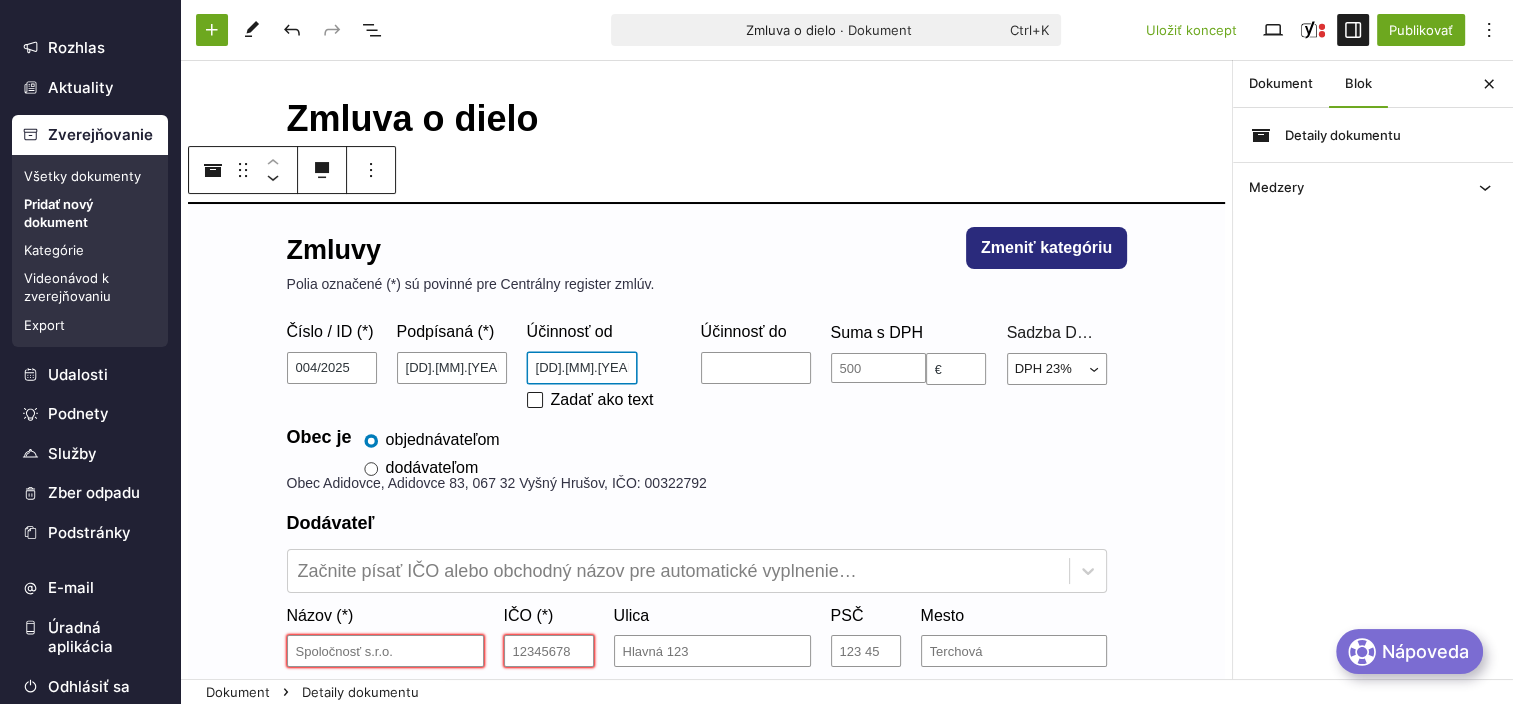 drag, startPoint x: 595, startPoint y: 371, endPoint x: 502, endPoint y: 381, distance: 93.53609 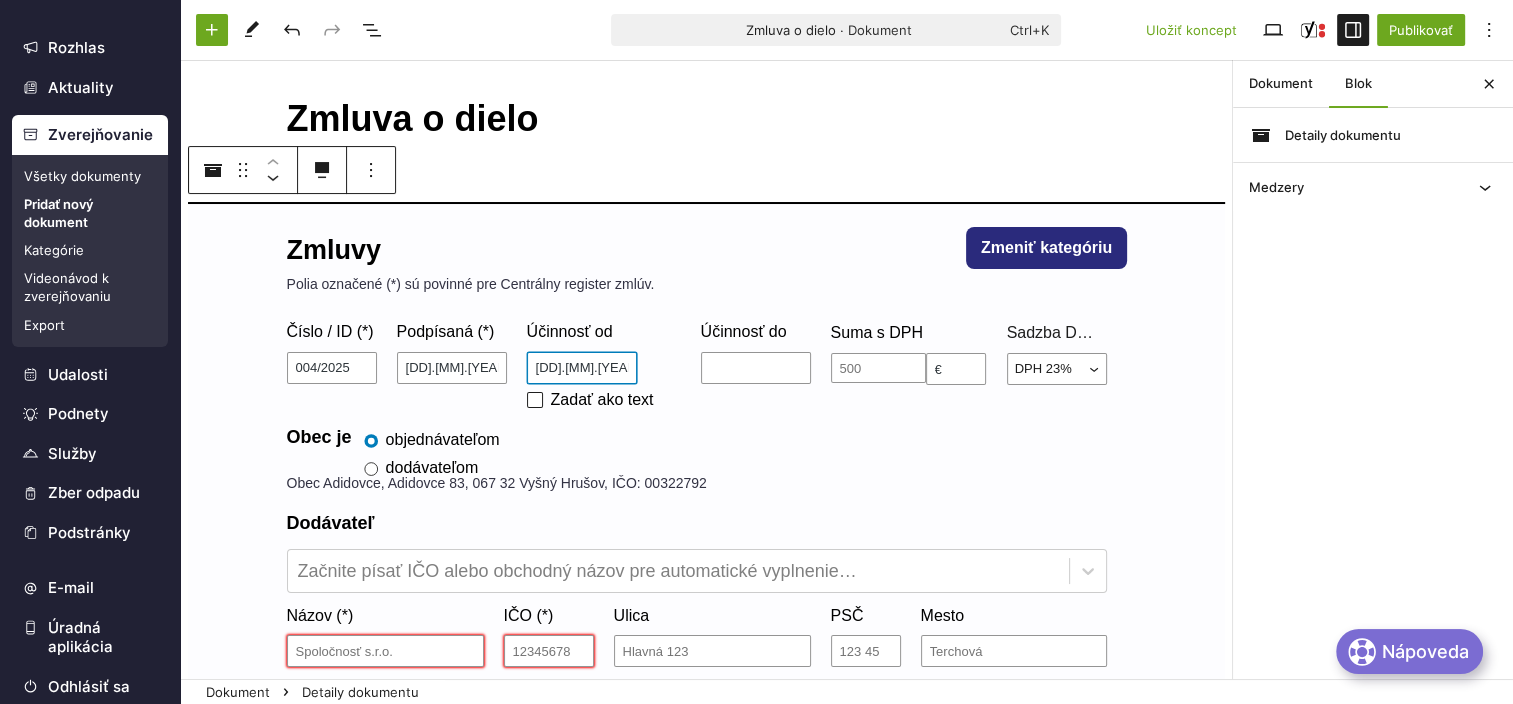 drag, startPoint x: 594, startPoint y: 366, endPoint x: 528, endPoint y: 378, distance: 67.08204 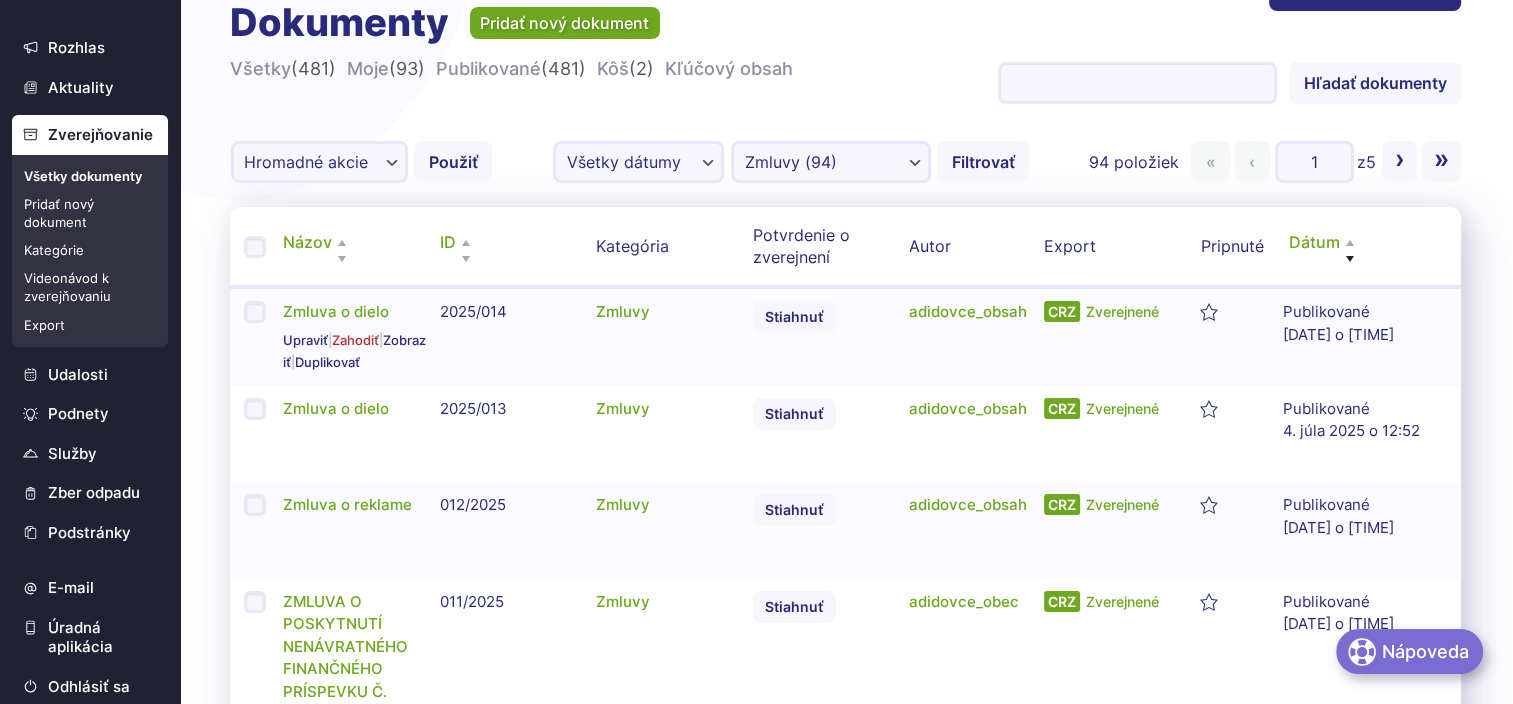 scroll, scrollTop: 0, scrollLeft: 0, axis: both 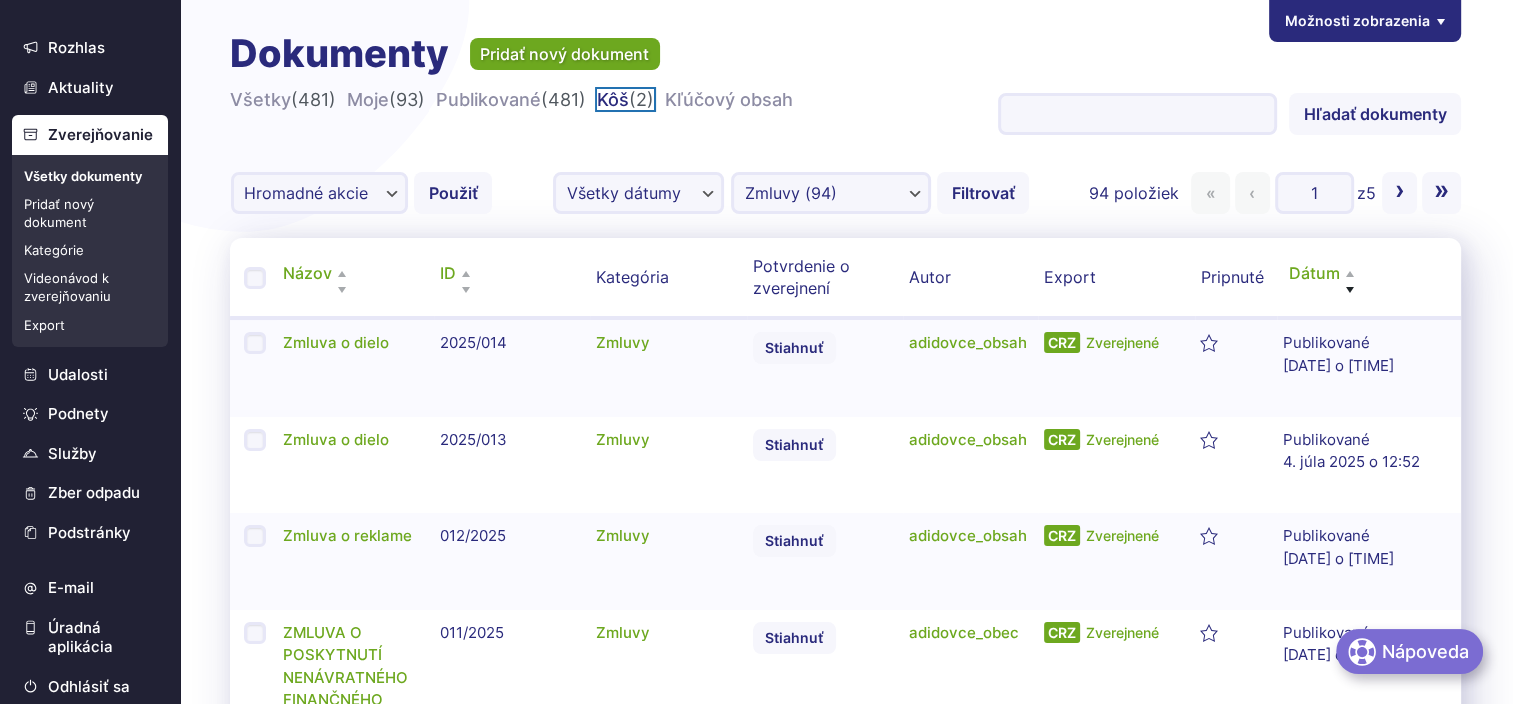 click on "Kôš  (2)" at bounding box center (625, 99) 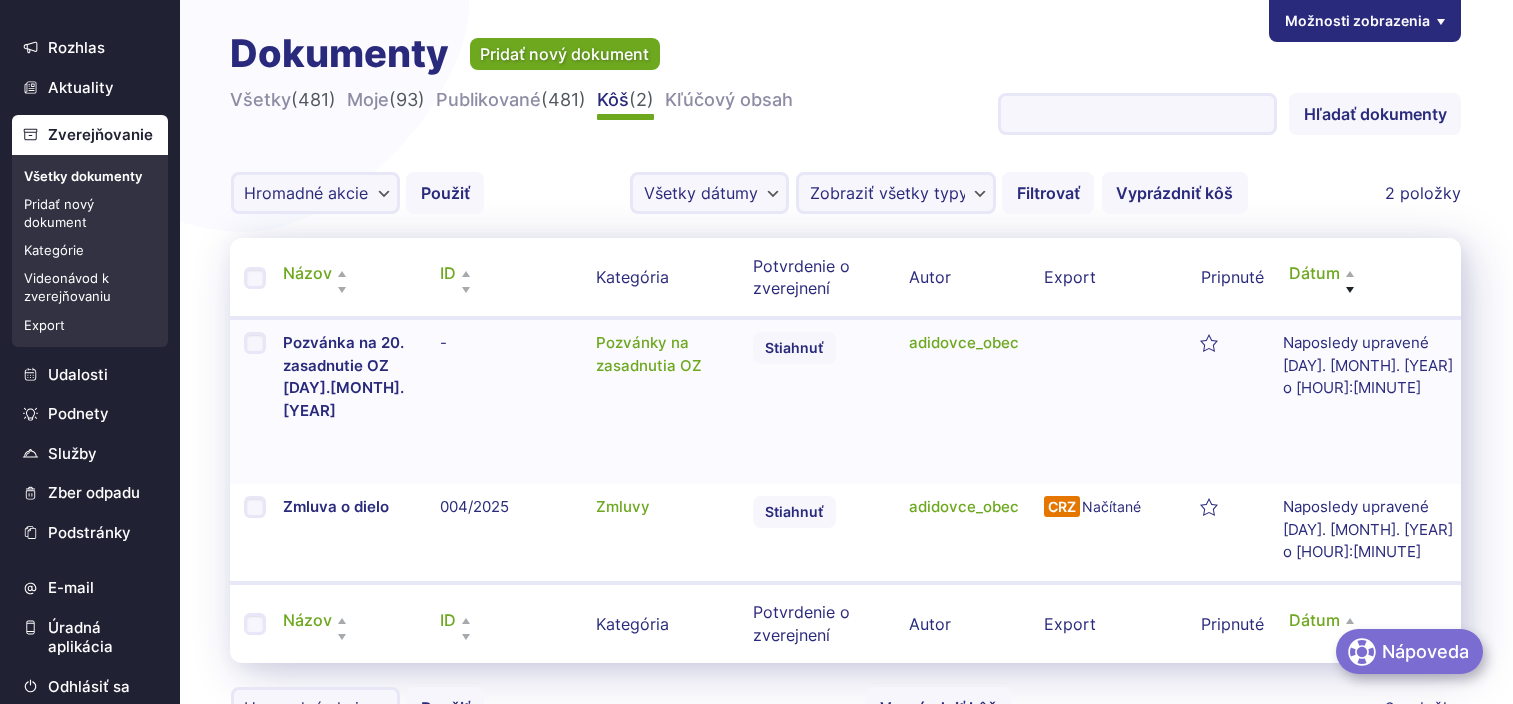 scroll, scrollTop: 0, scrollLeft: 0, axis: both 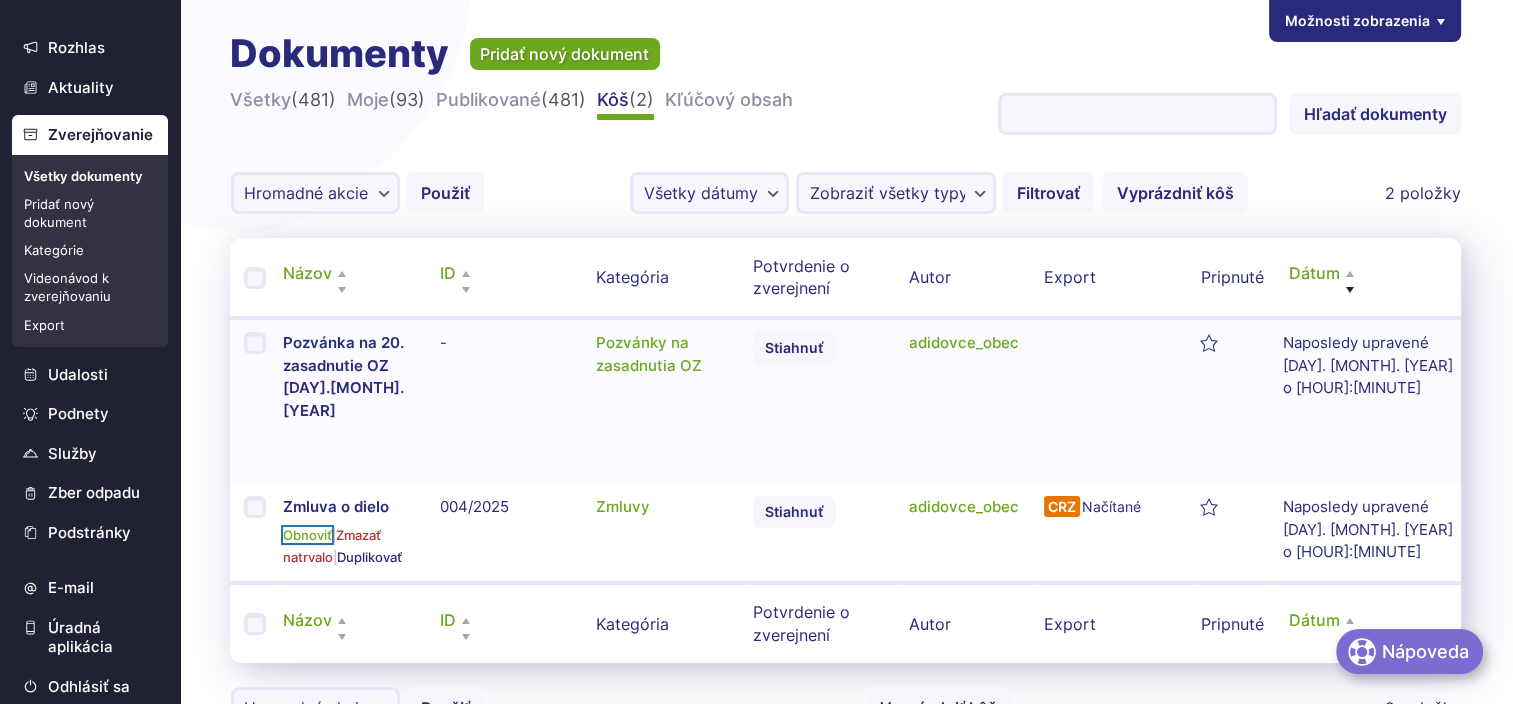 click on "Obnoviť" at bounding box center (307, 535) 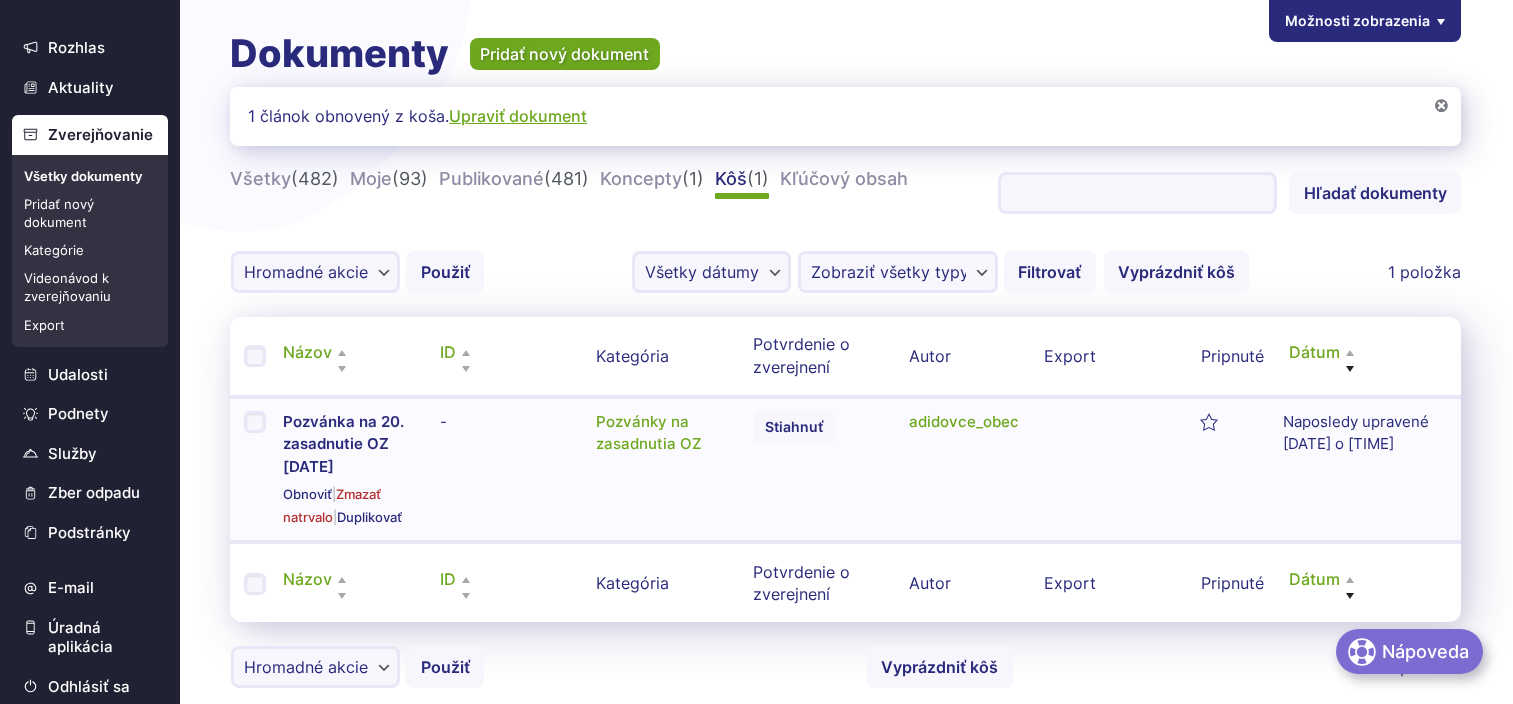scroll, scrollTop: 0, scrollLeft: 0, axis: both 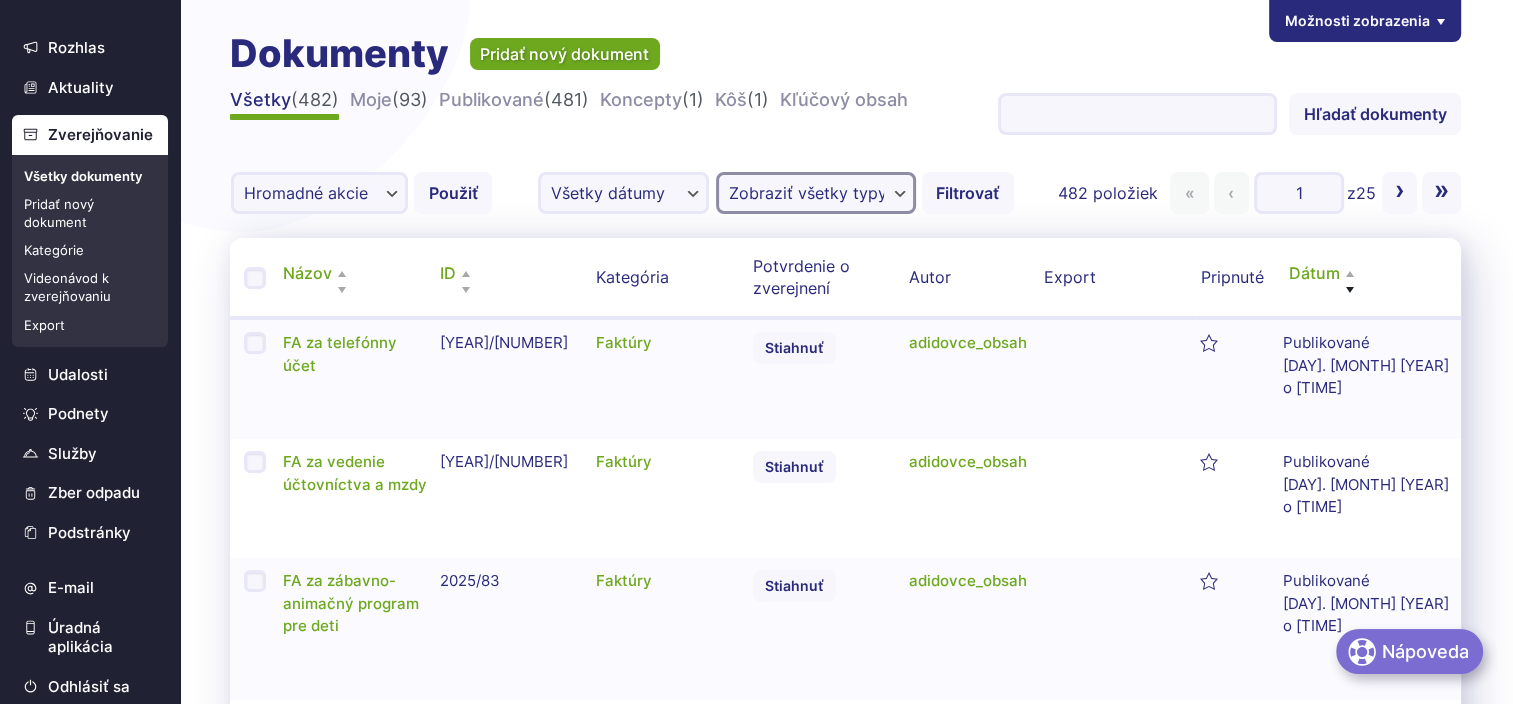 click on "Zobraziť všetky typy dokumentov Archív volieb (3) Faktúry (103) Financie (0) Hlavný kontrolór (14) Hlavný kontrolór (4) Iné (35) Majetkové priznania (6) Nájomné zmluvy (1) Návrhy VZN (11) Obecné zastupiteľstvo (0) Objednávky (7) Oznámenia o uložení písomnosti (6) PHSR (1) Povinné zverejňovanie (0) Pozvánky na zasadnutia OZ (36) Referendum (5) Rôzne (0) Rozpočty (9) Strategické dokumenty (3) Uznesenia OZ (34) Verejné obstarávanie (0) Voľby (0) Voľby do europarlamentu (6) Voľby do NRSR (11) Voľby do samospráv (11) Voľby prezidenta (5) Voľby VÚC (9) Výberové konania (2) Výročné správy (3) VZN (16) Zákazky s nízkou hodnotou podľa §117 (3) Zápisnice zasadnutí OZ (34) Záverečné účty (9) Zmluvy (94)" at bounding box center [816, 193] 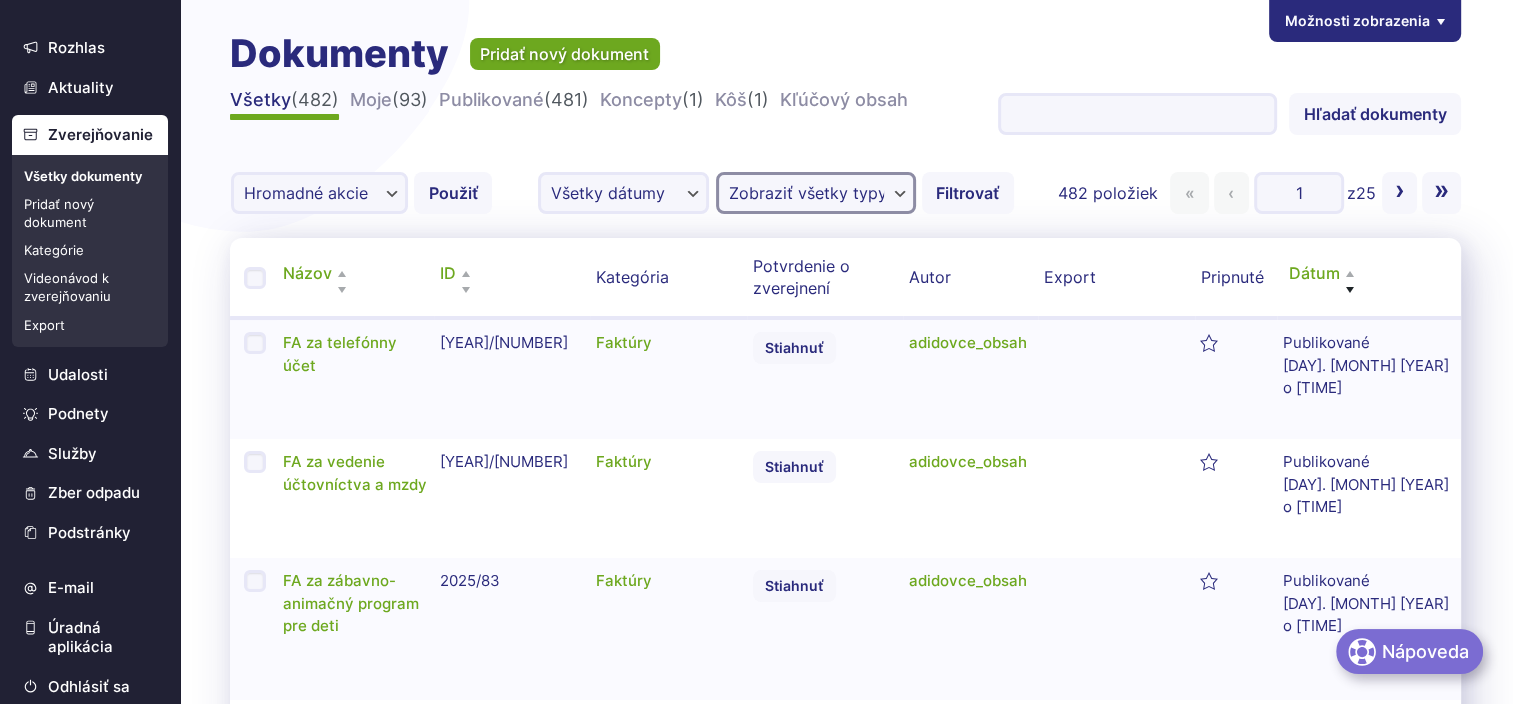 select on "zmluvy" 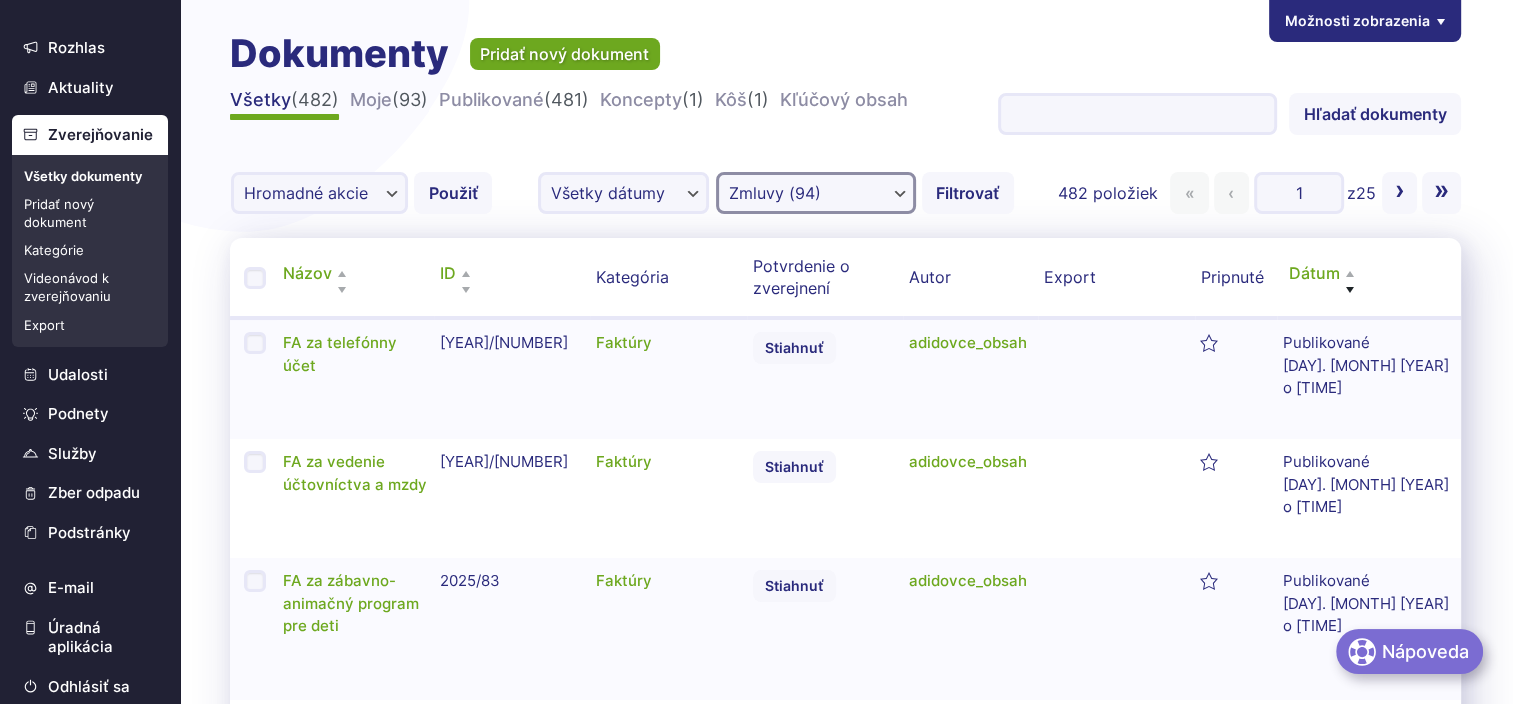 click on "Zobraziť všetky typy dokumentov Archív volieb (3) Faktúry (103) Financie (0) Hlavný kontrolór (14) Hlavný kontrolór (4) Iné (35) Majetkové priznania (6) Nájomné zmluvy (1) Návrhy VZN (11) Obecné zastupiteľstvo (0) Objednávky (7) Oznámenia o uložení písomnosti (6) PHSR (1) Povinné zverejňovanie (0) Pozvánky na zasadnutia OZ (36) Referendum (5) Rôzne (0) Rozpočty (9) Strategické dokumenty (3) Uznesenia OZ (34) Verejné obstarávanie (0) Voľby (0) Voľby do europarlamentu (6) Voľby do NRSR (11) Voľby do samospráv (11) Voľby prezidenta (5) Voľby VÚC (9) Výberové konania (2) Výročné správy (3) VZN (16) Zákazky s nízkou hodnotou podľa §117 (3) Zápisnice zasadnutí OZ (34) Záverečné účty (9) Zmluvy (94)" at bounding box center (816, 193) 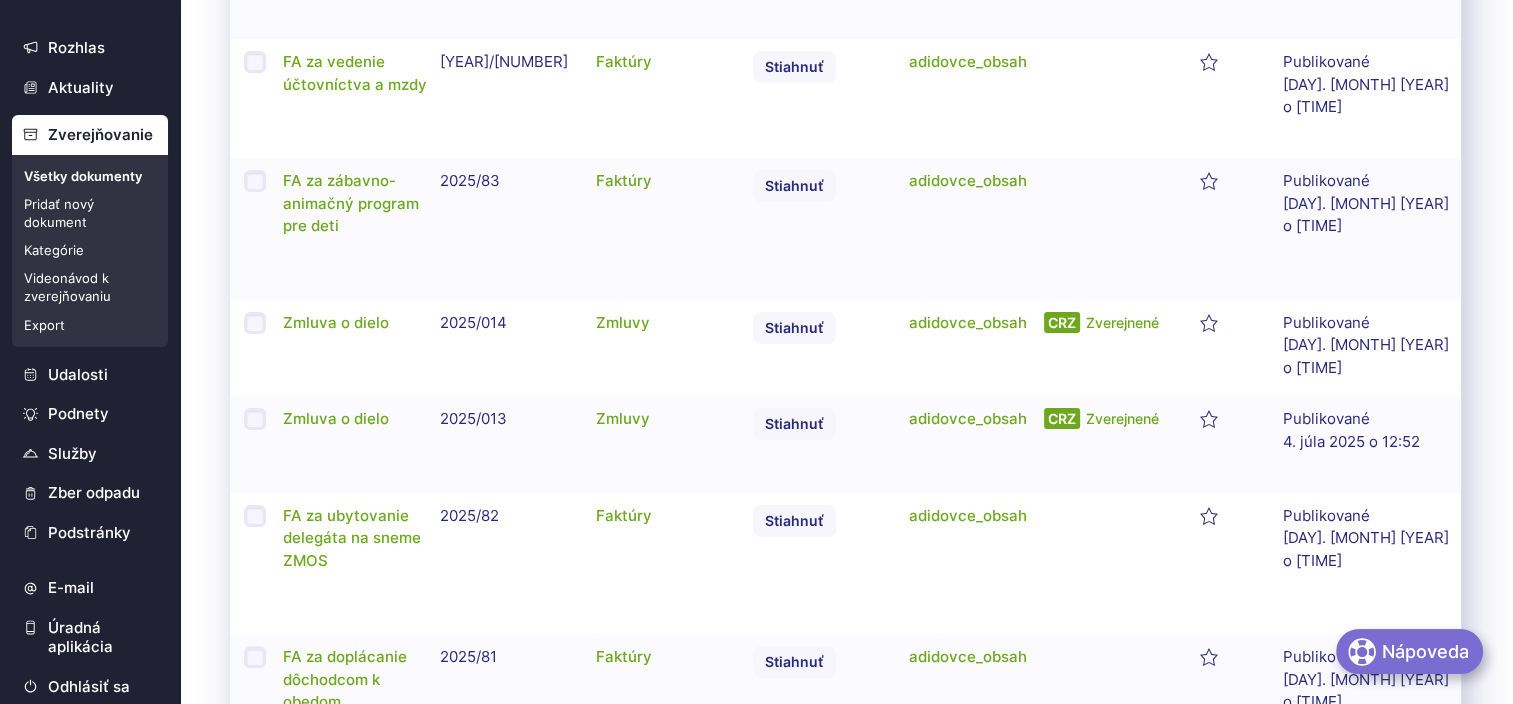 scroll, scrollTop: 0, scrollLeft: 0, axis: both 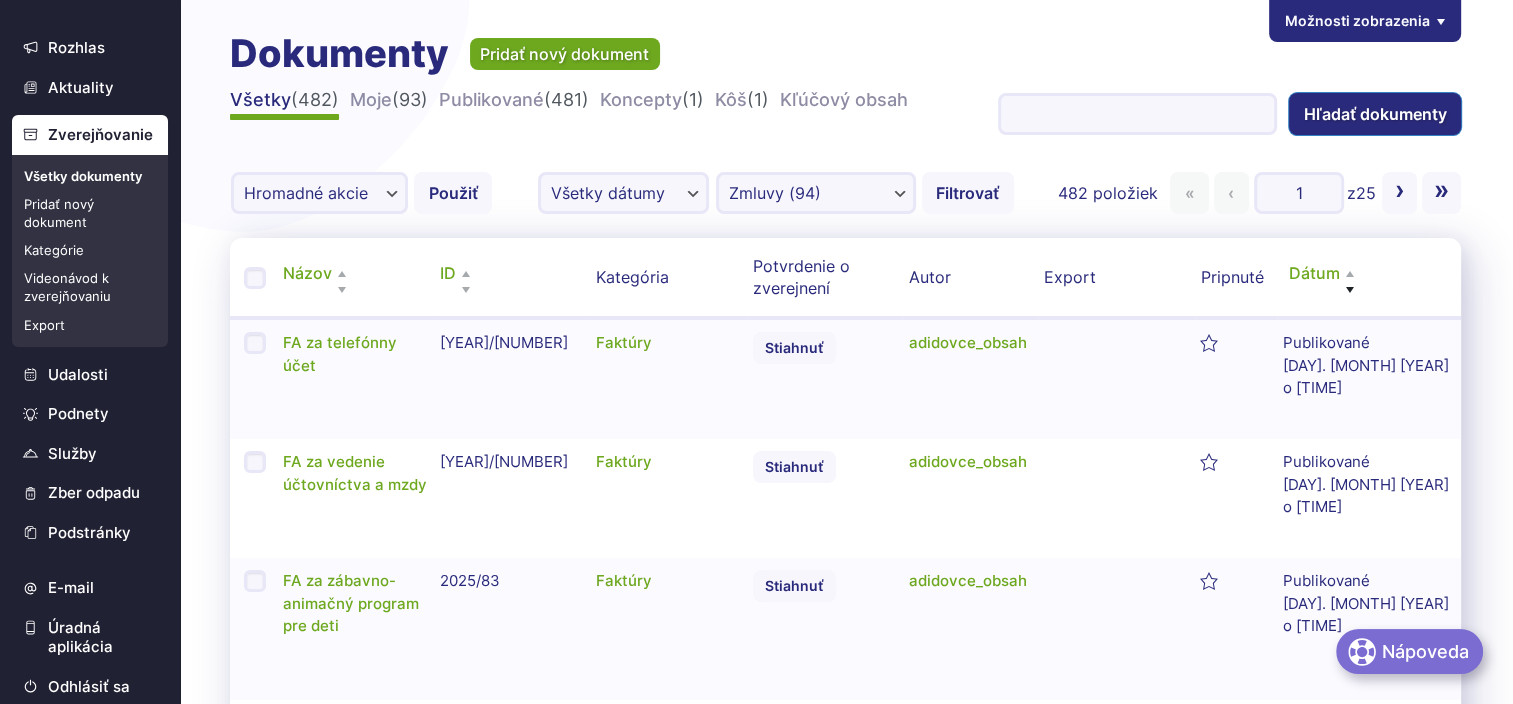 click on "Hľadať dokumenty" at bounding box center [1375, 114] 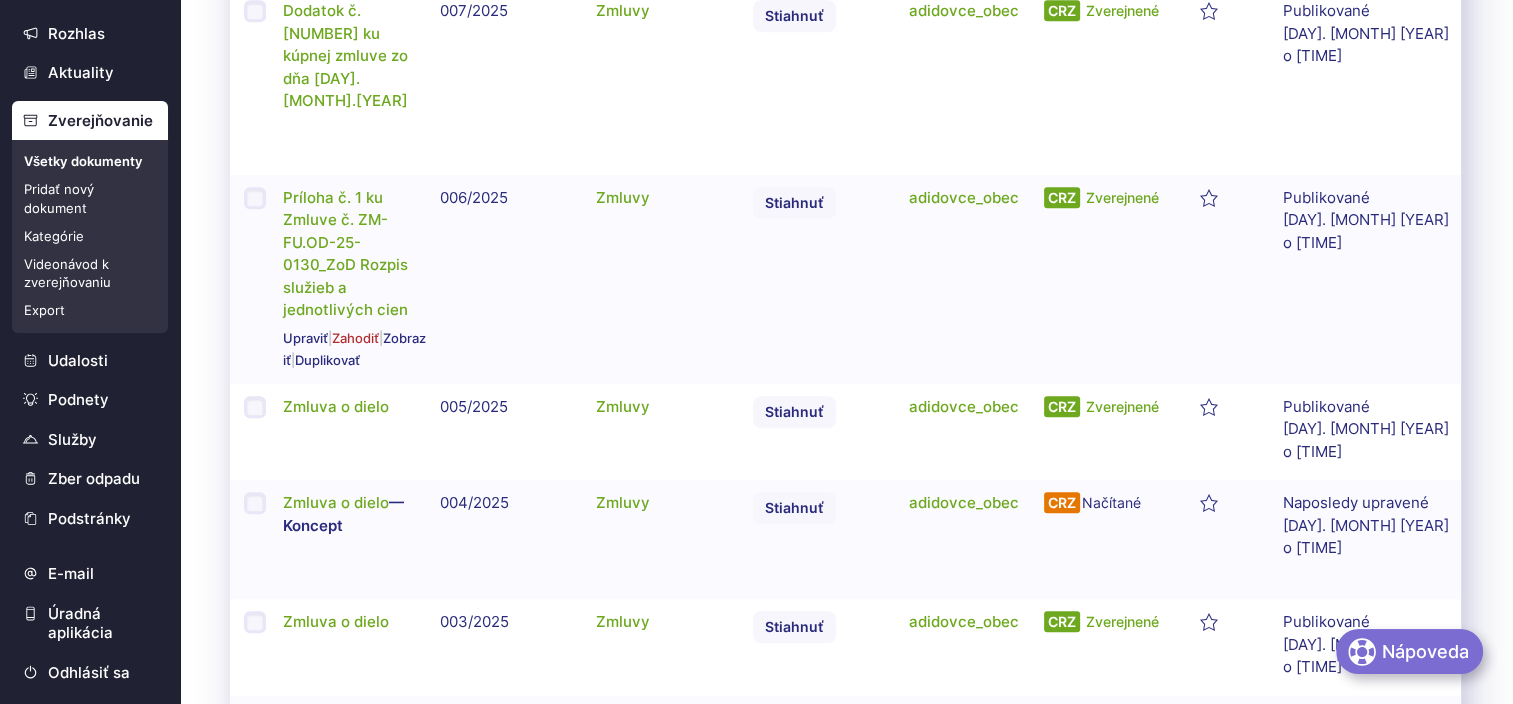 scroll, scrollTop: 1400, scrollLeft: 0, axis: vertical 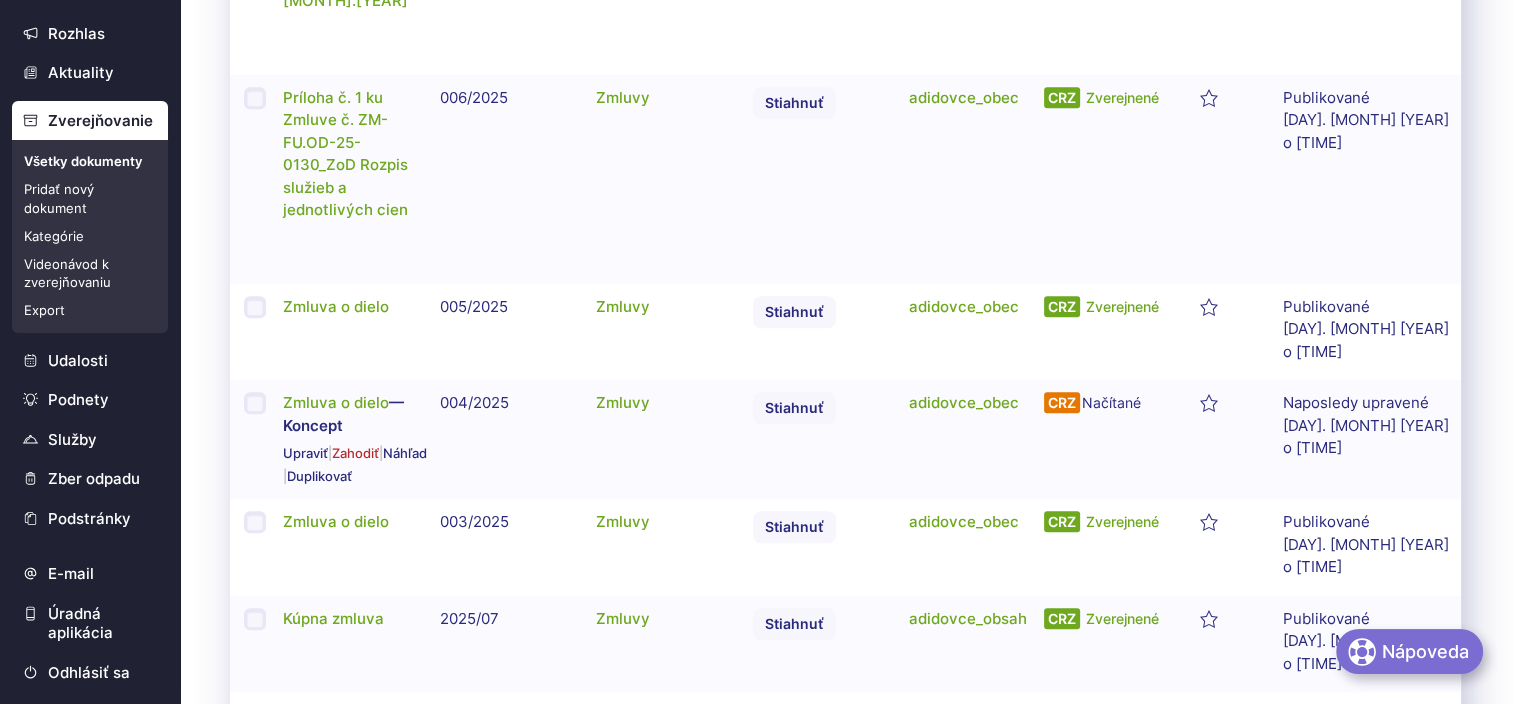 click on "Koncept" at bounding box center (313, 425) 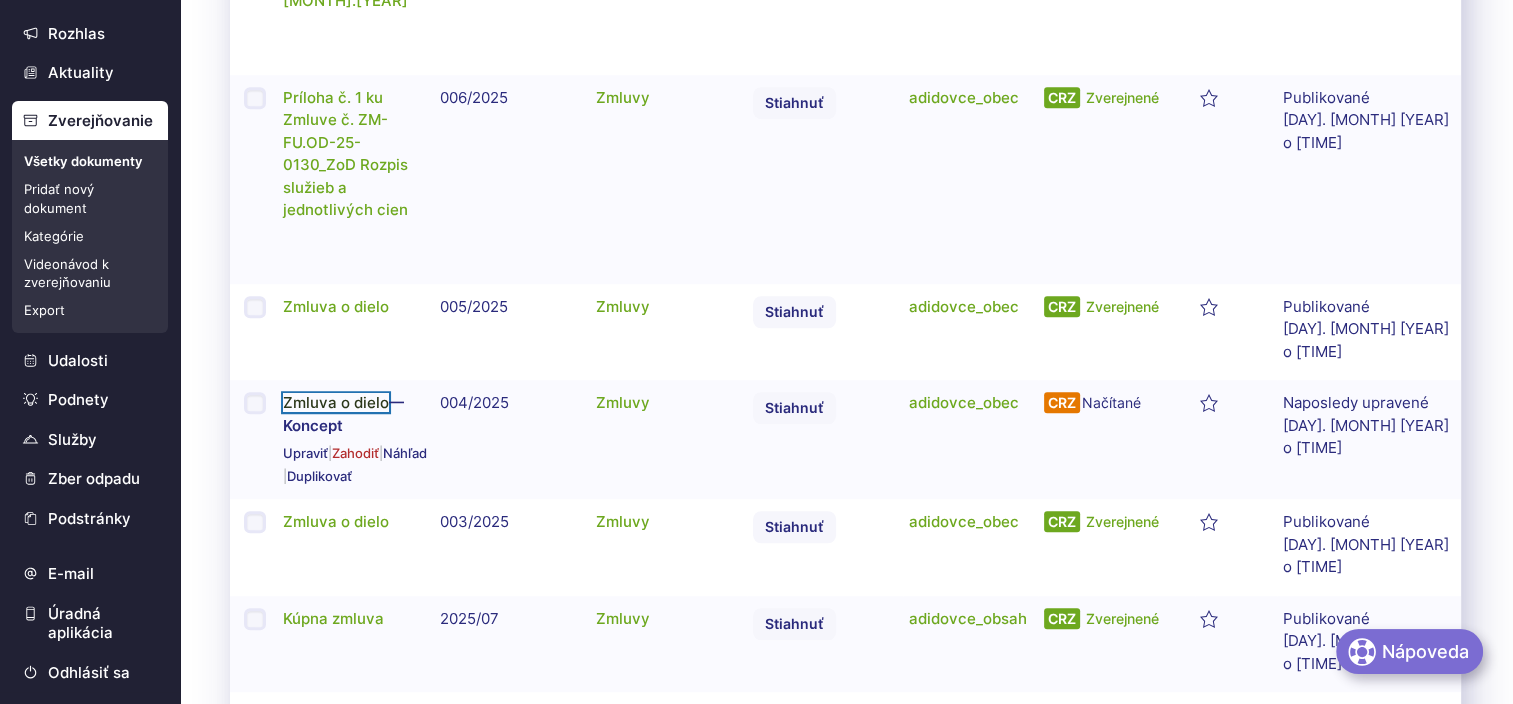 click on "Zmluva o dielo" at bounding box center [336, 402] 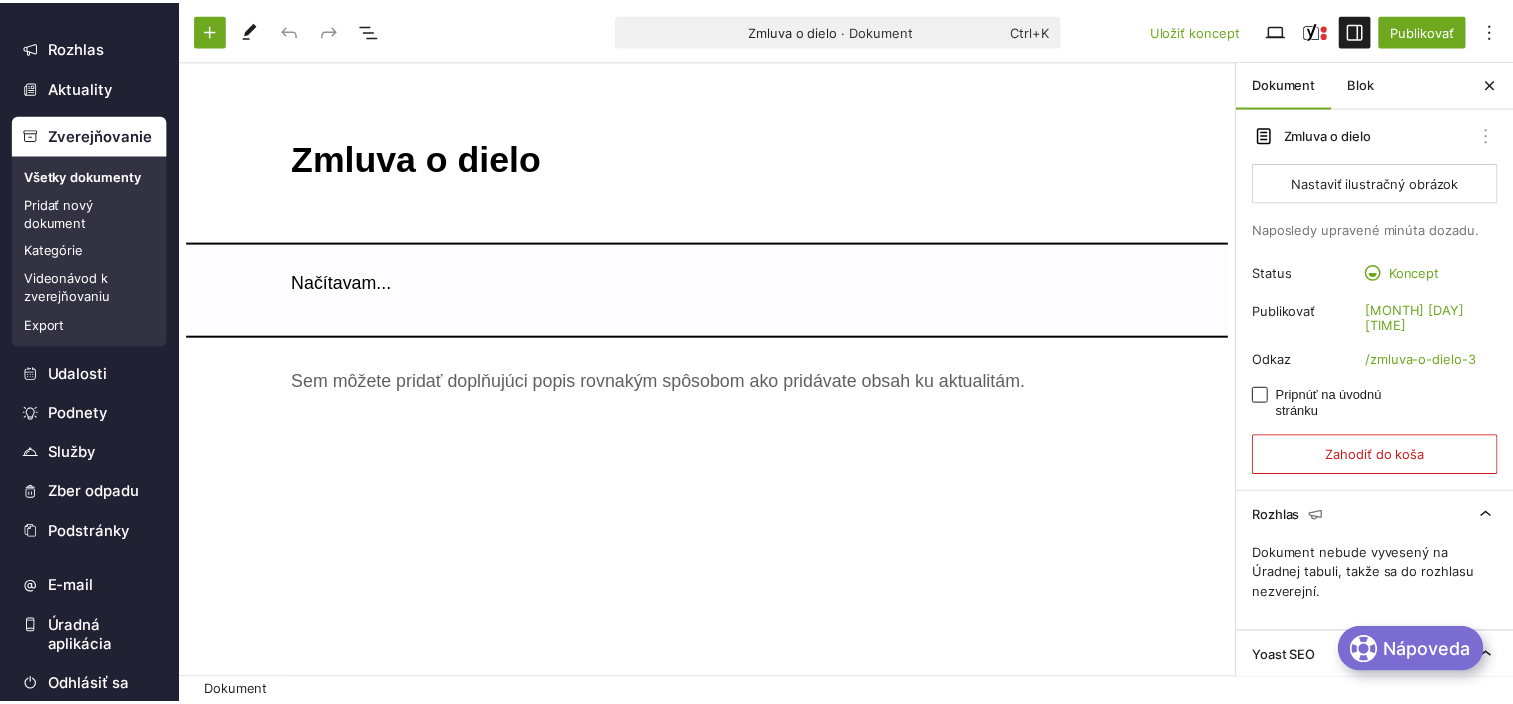 scroll, scrollTop: 0, scrollLeft: 0, axis: both 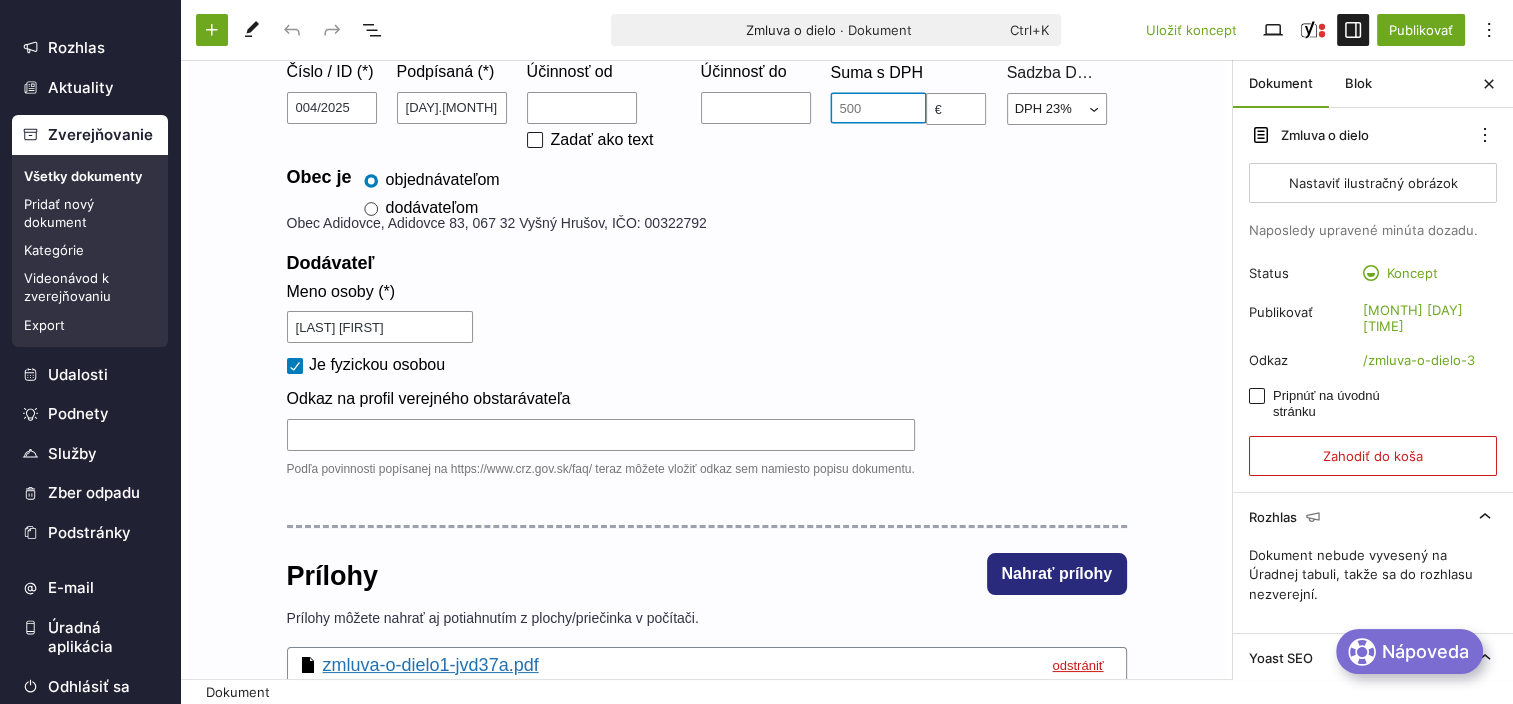 click at bounding box center (878, 108) 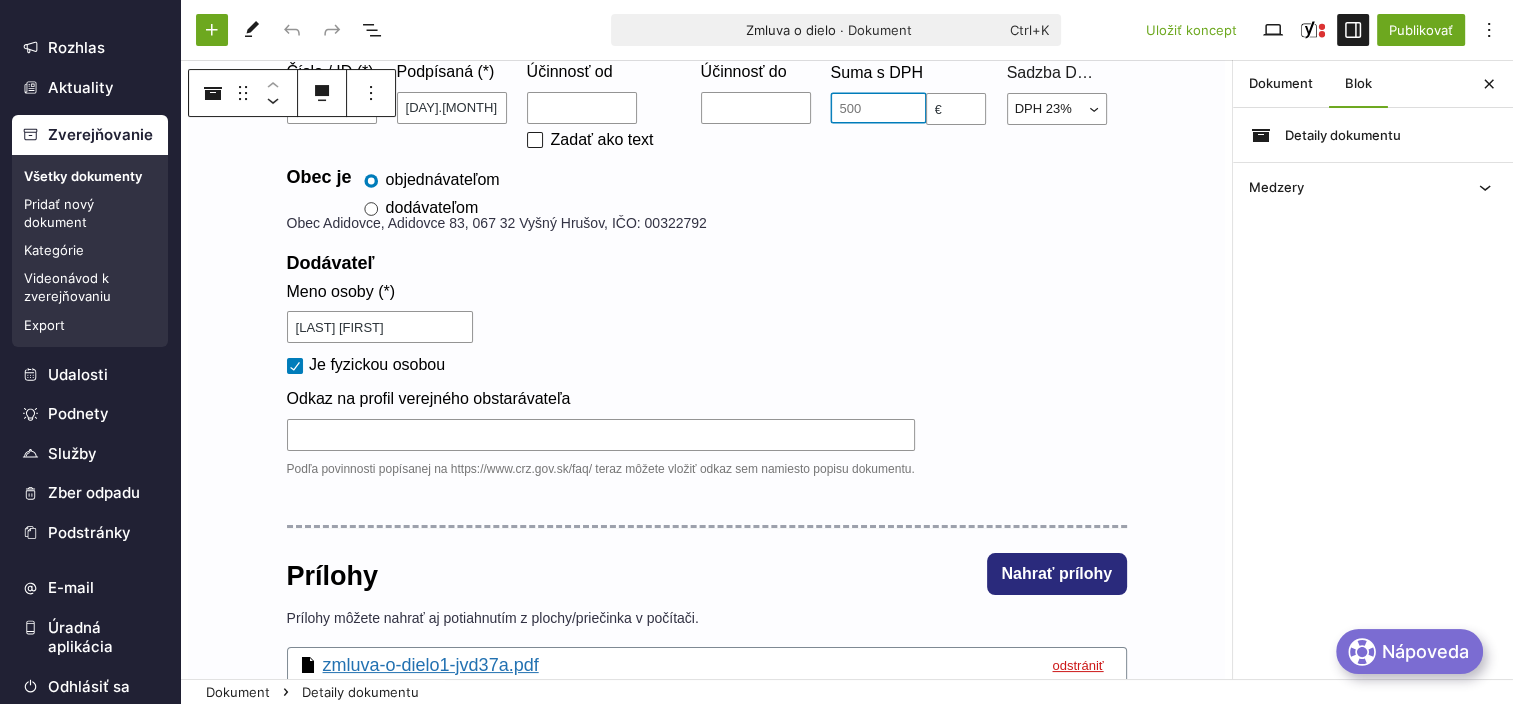 click at bounding box center [878, 108] 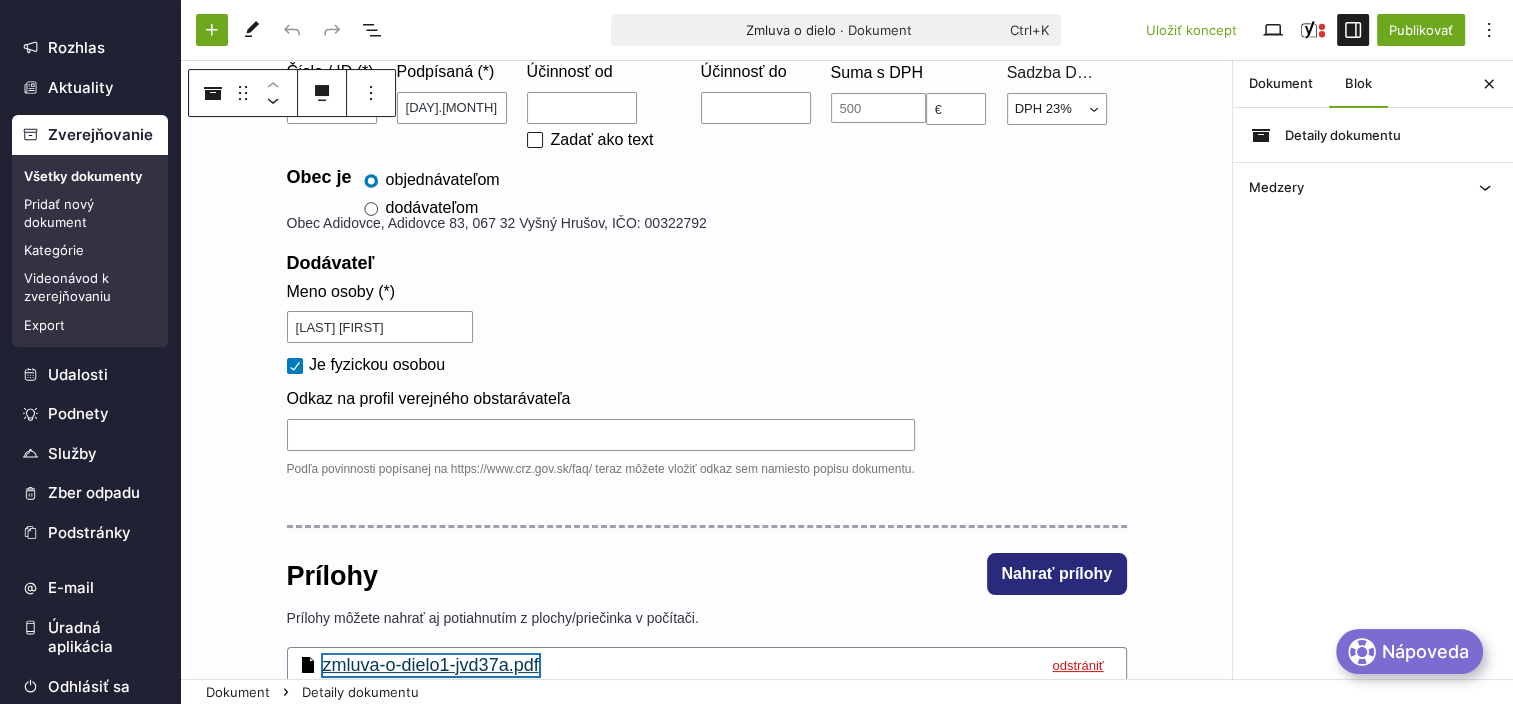 click on "zmluva-o-dielo1-jvd37a.pdf" at bounding box center [431, 666] 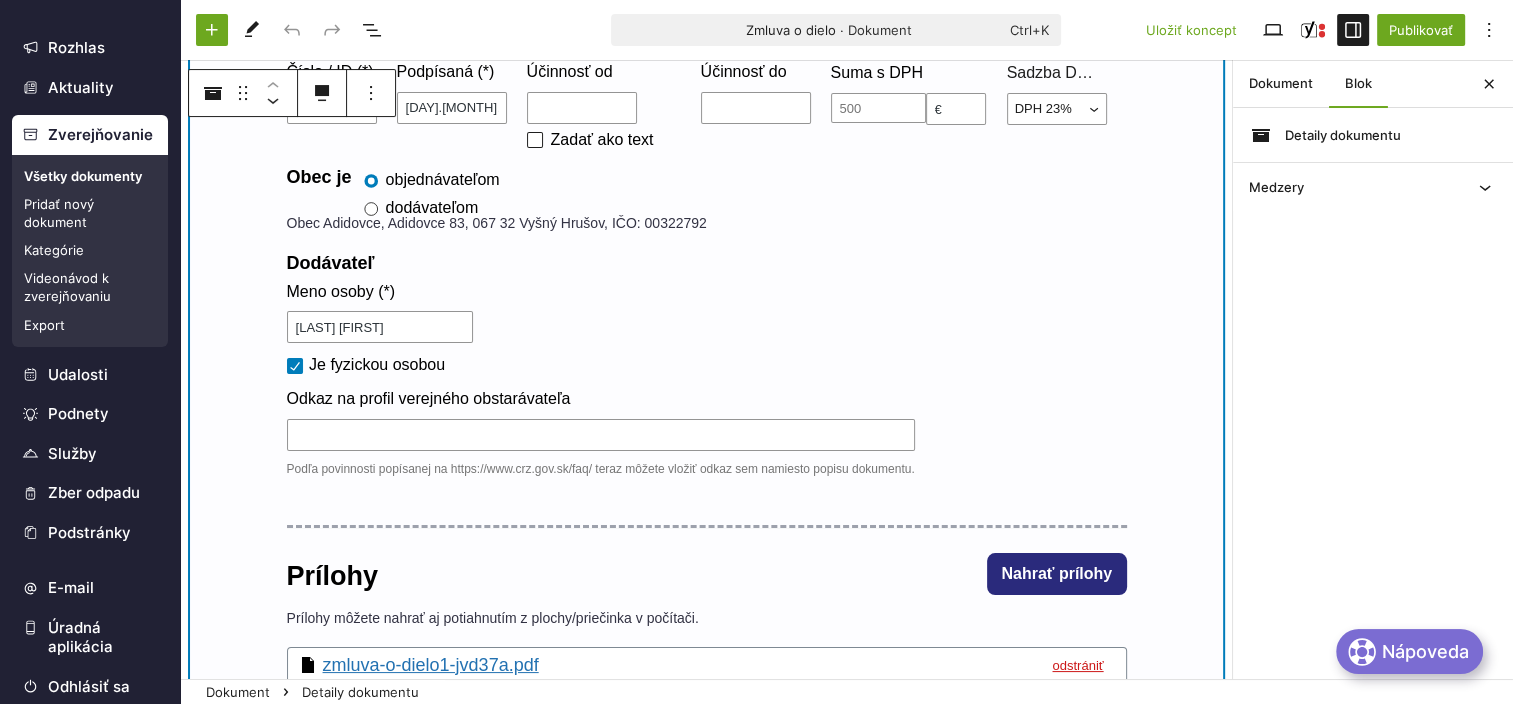 click on "Suma s DPH €" at bounding box center (919, 108) 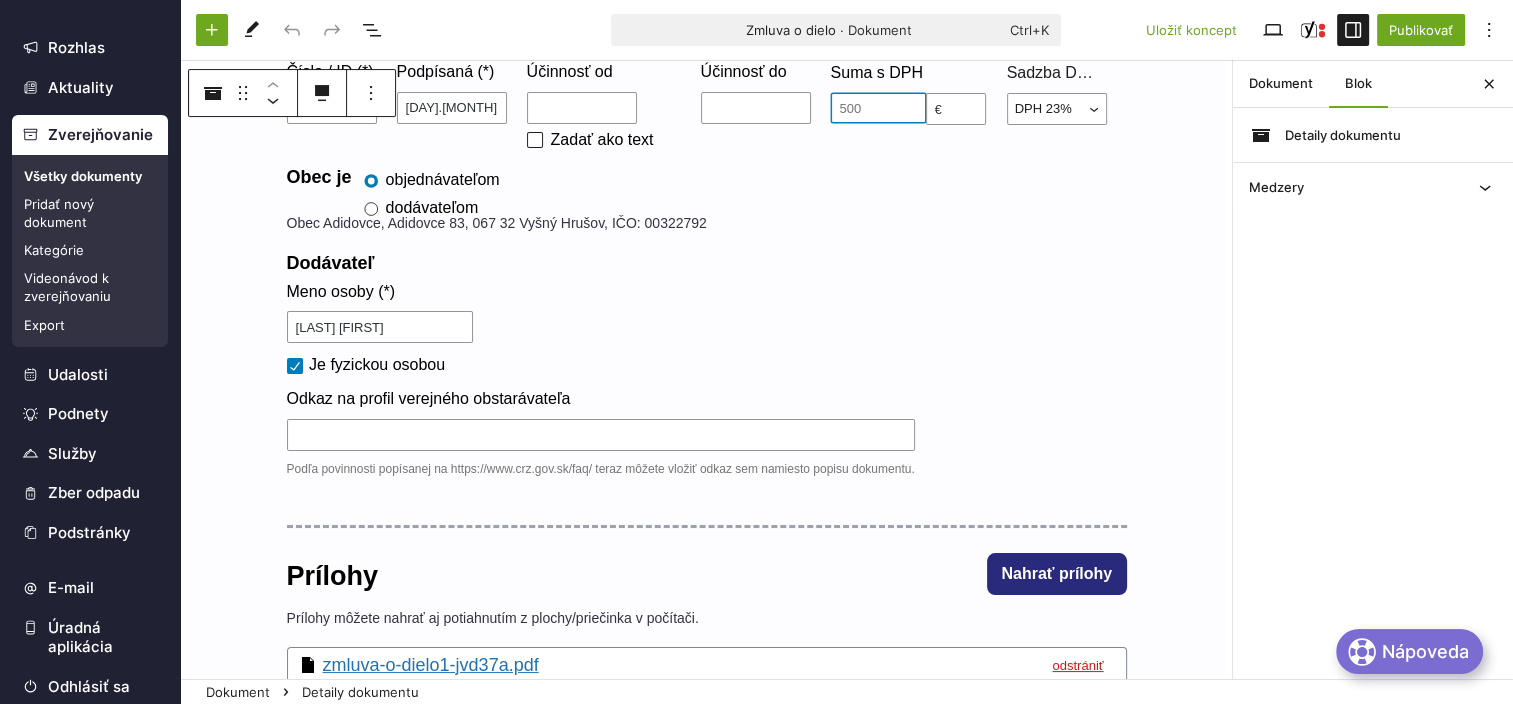 click at bounding box center [878, 108] 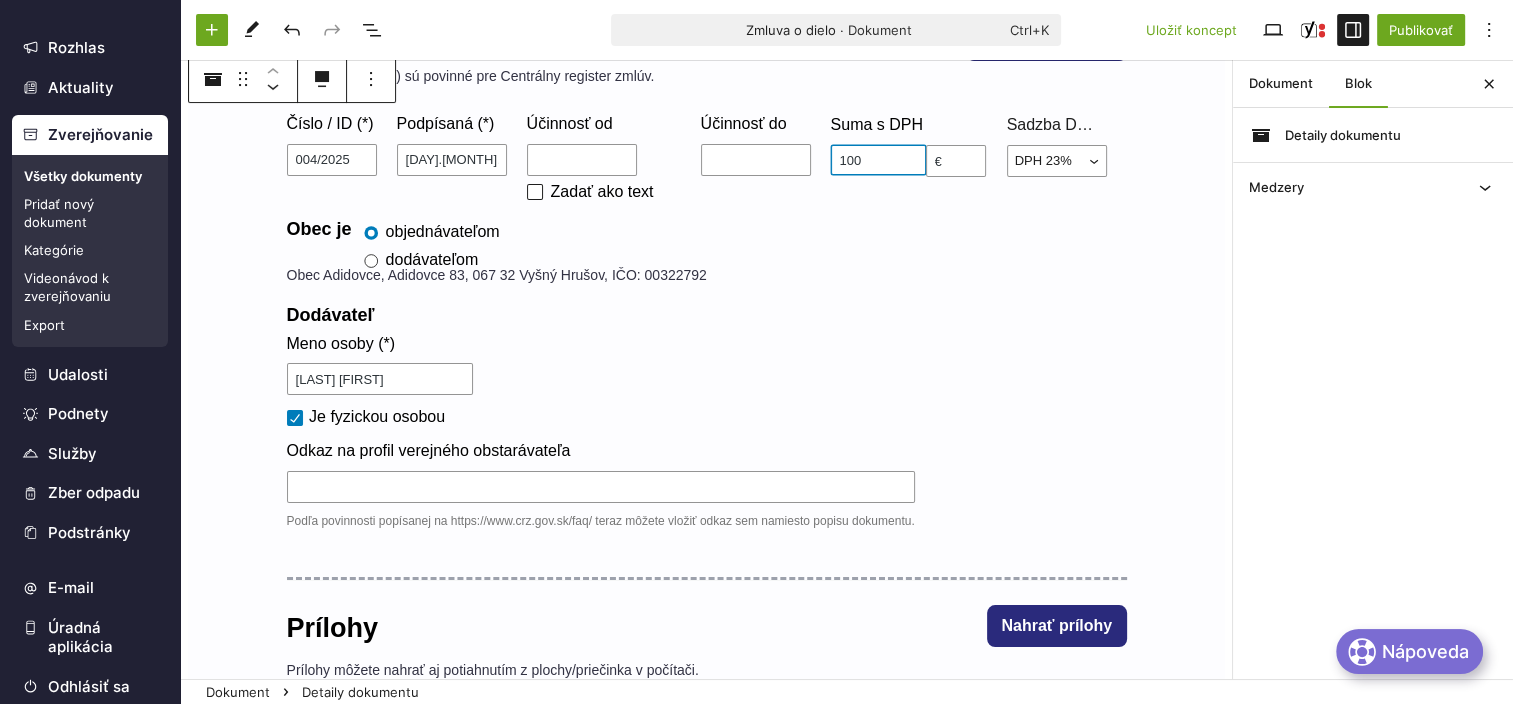 scroll, scrollTop: 200, scrollLeft: 0, axis: vertical 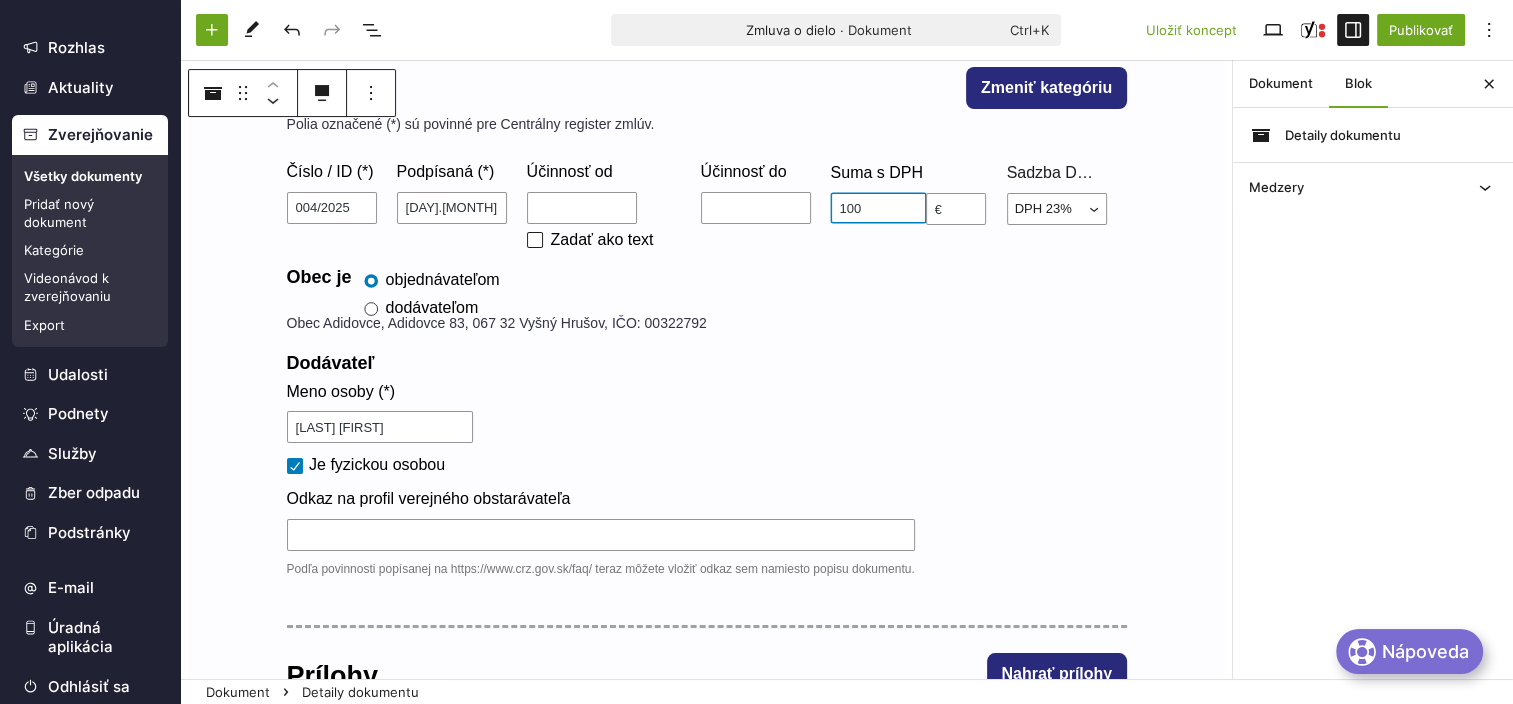 type on "100" 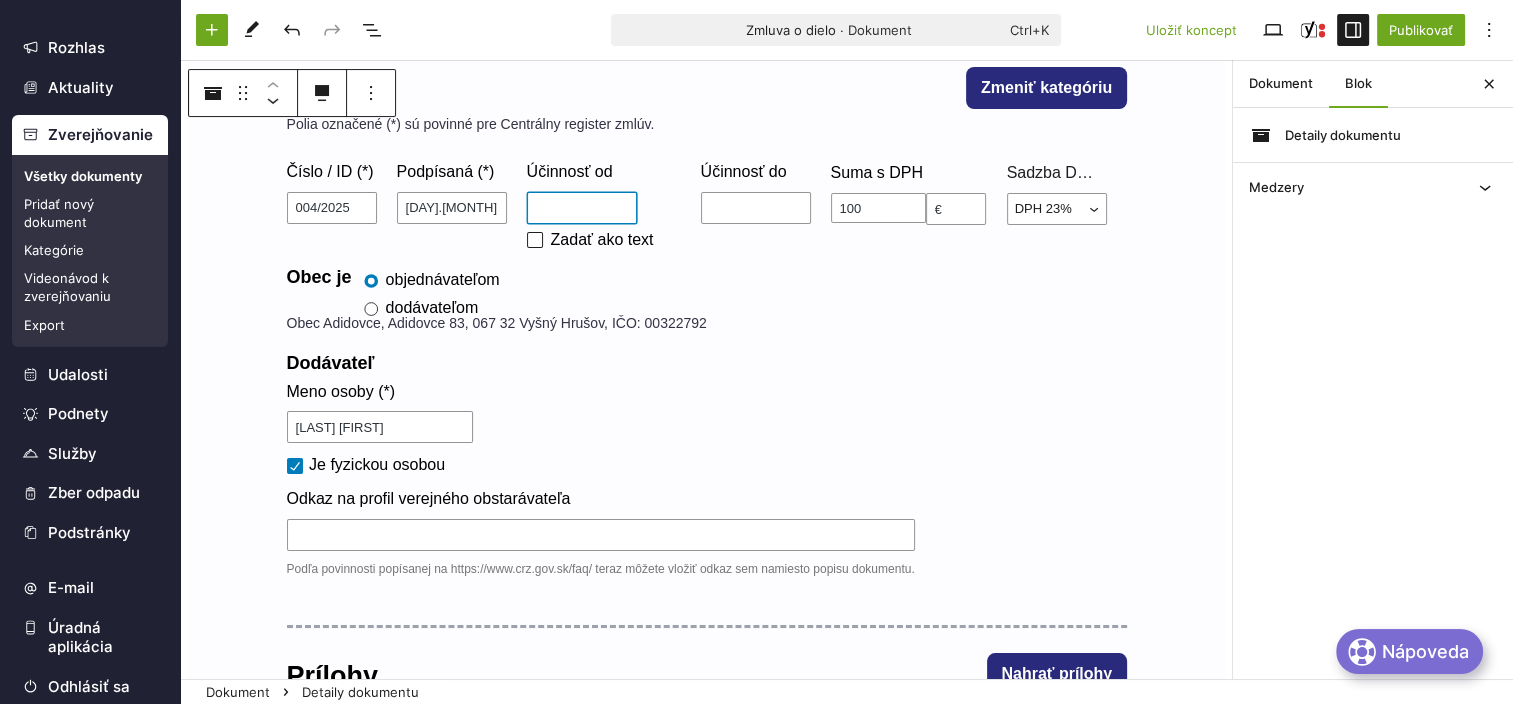 click on "Účinnosť od" at bounding box center (582, 208) 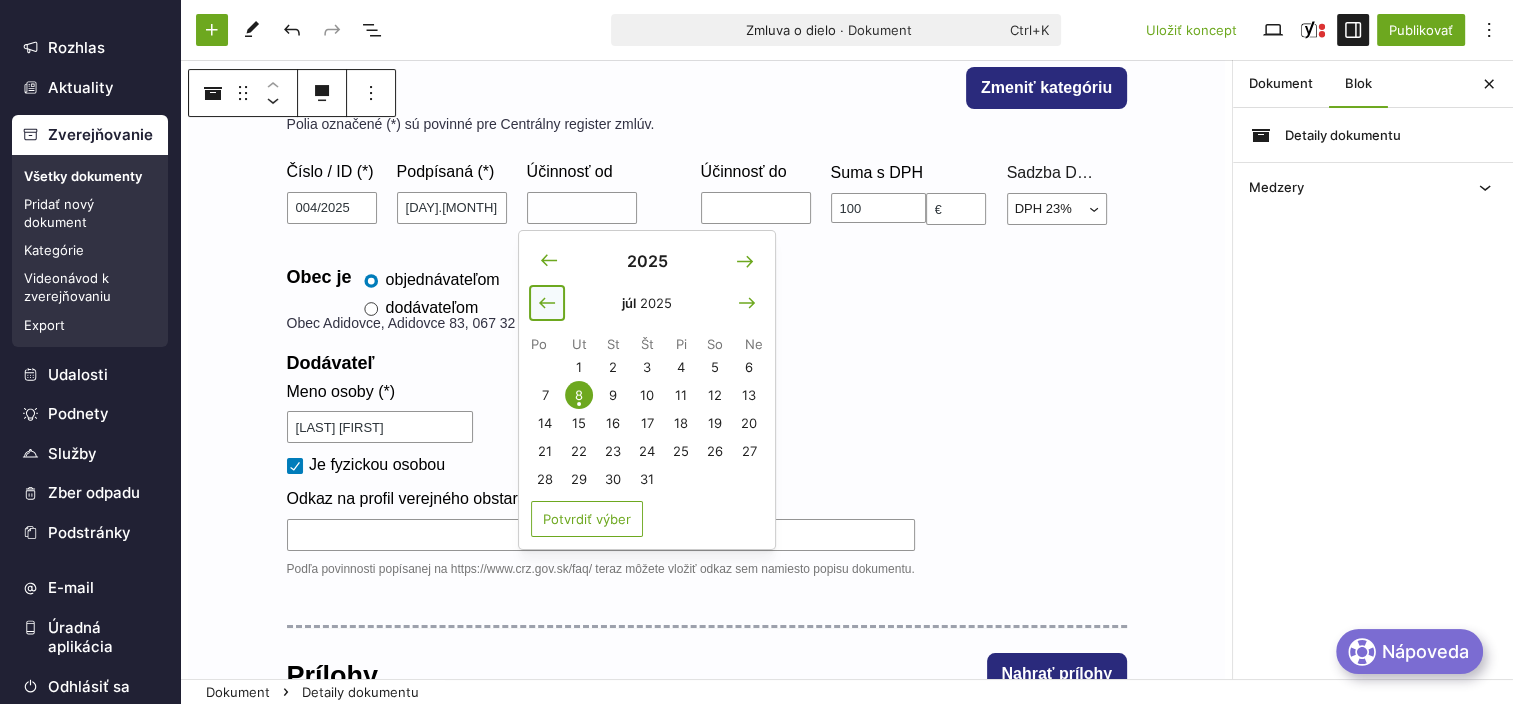 click at bounding box center (547, 303) 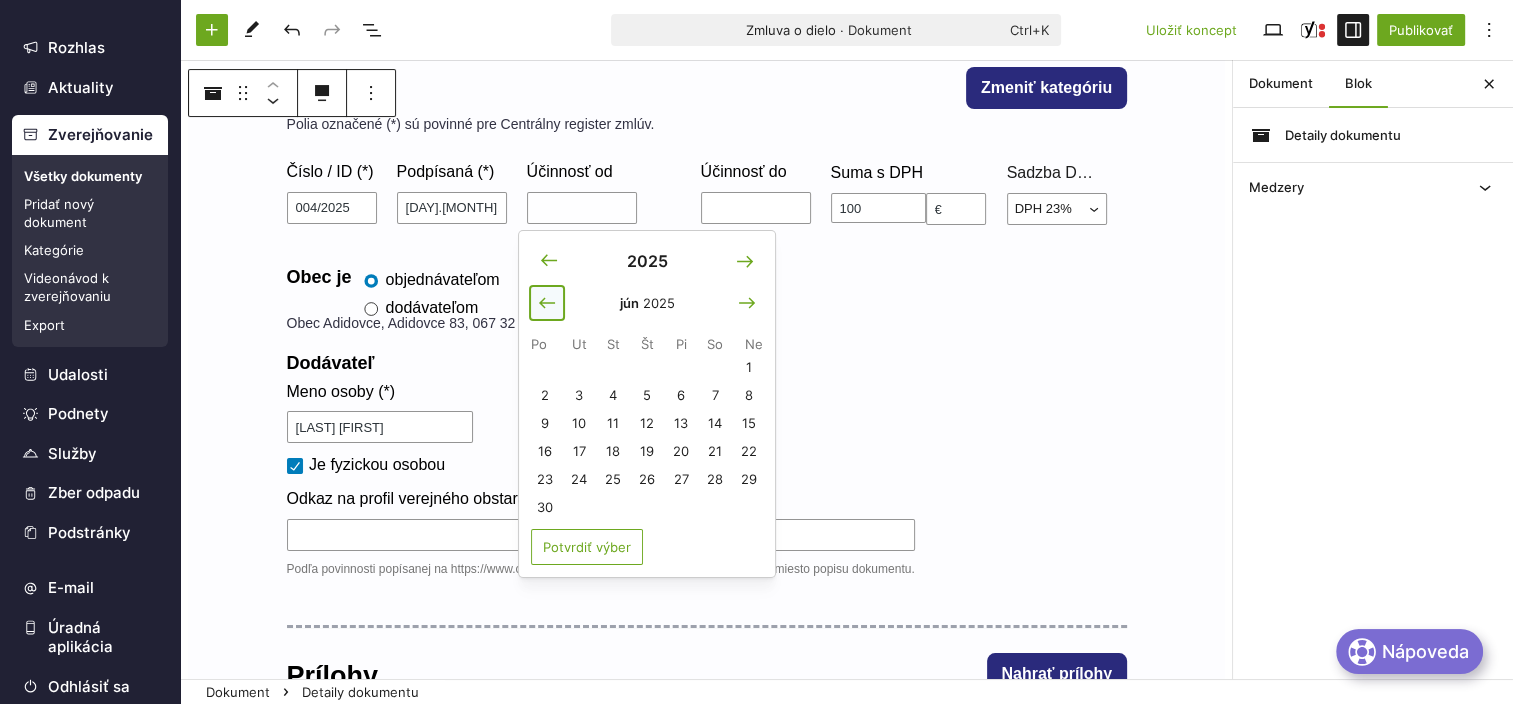 click at bounding box center (547, 303) 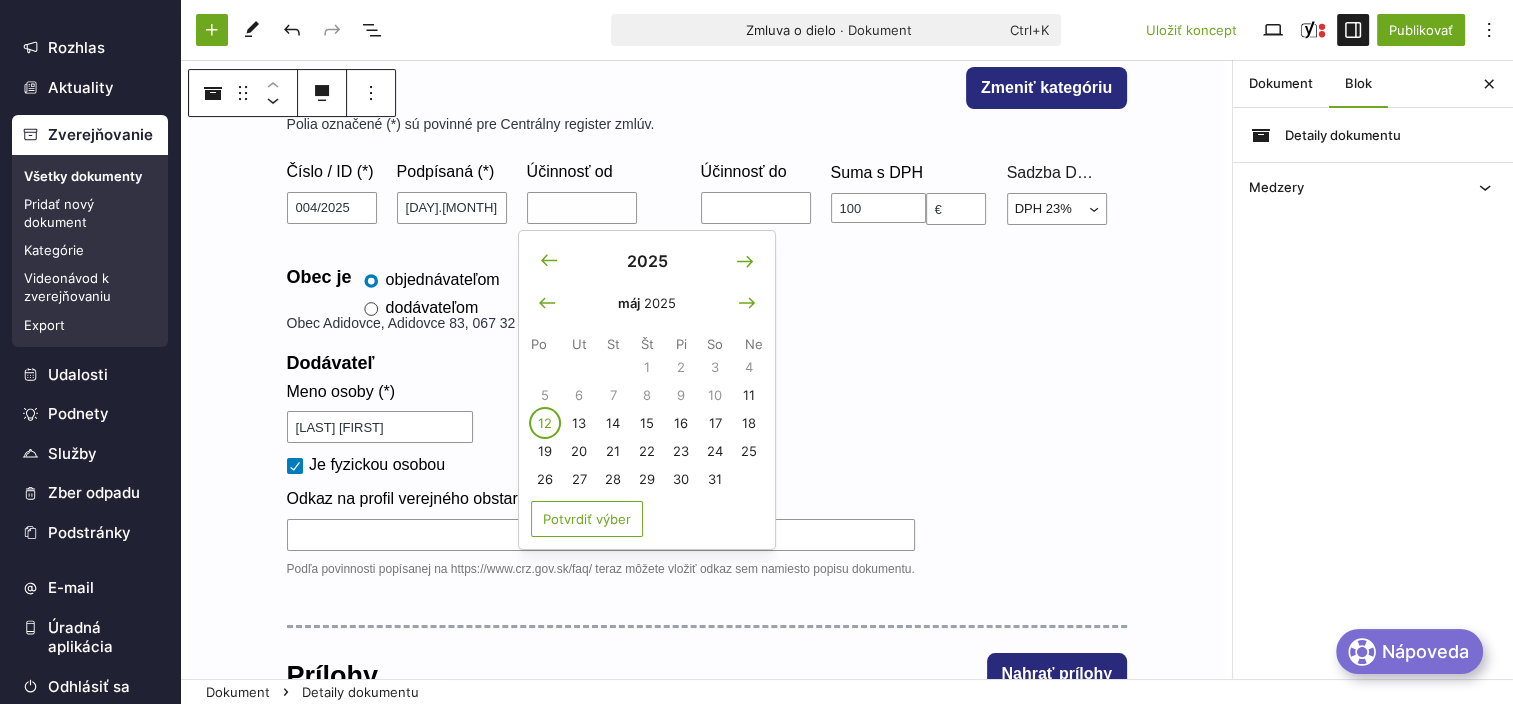 click on "12" at bounding box center [545, 423] 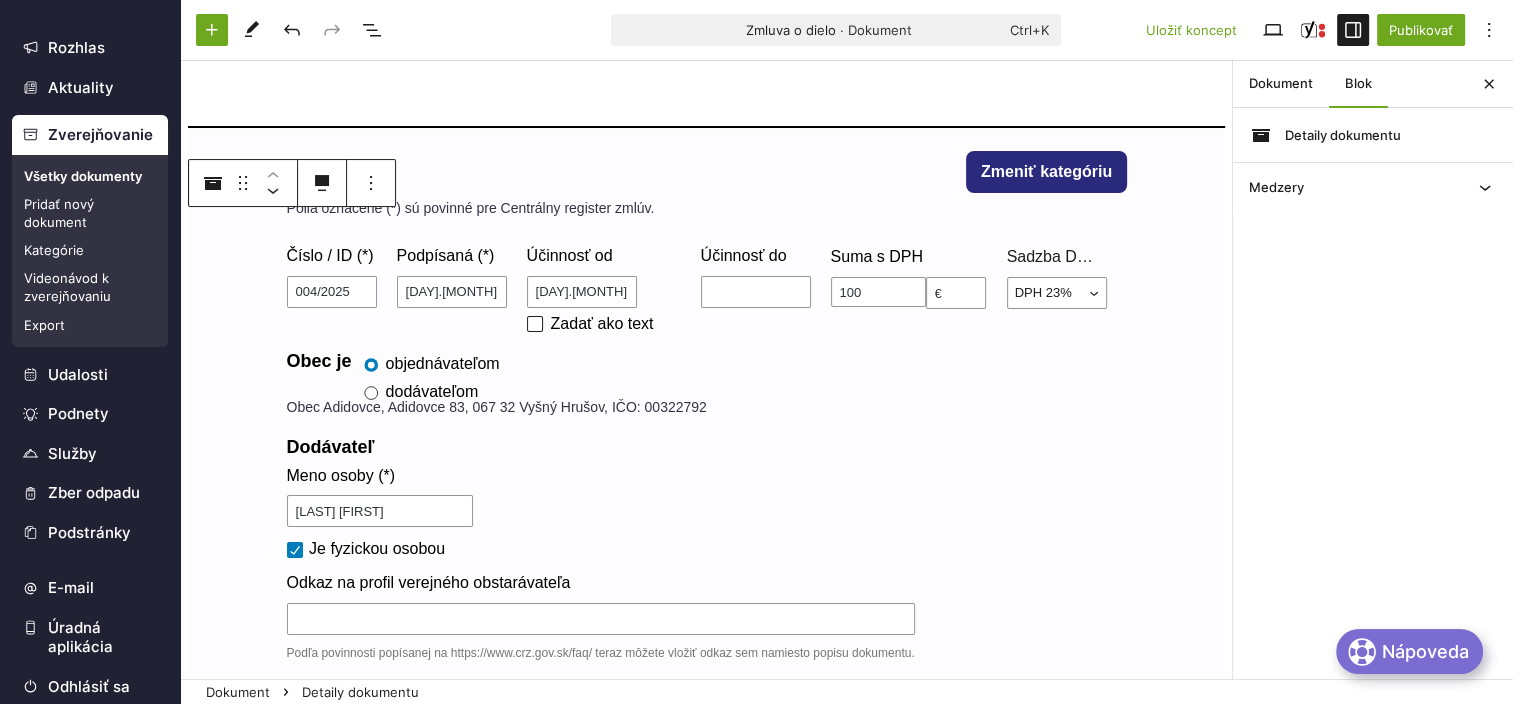 scroll, scrollTop: 100, scrollLeft: 0, axis: vertical 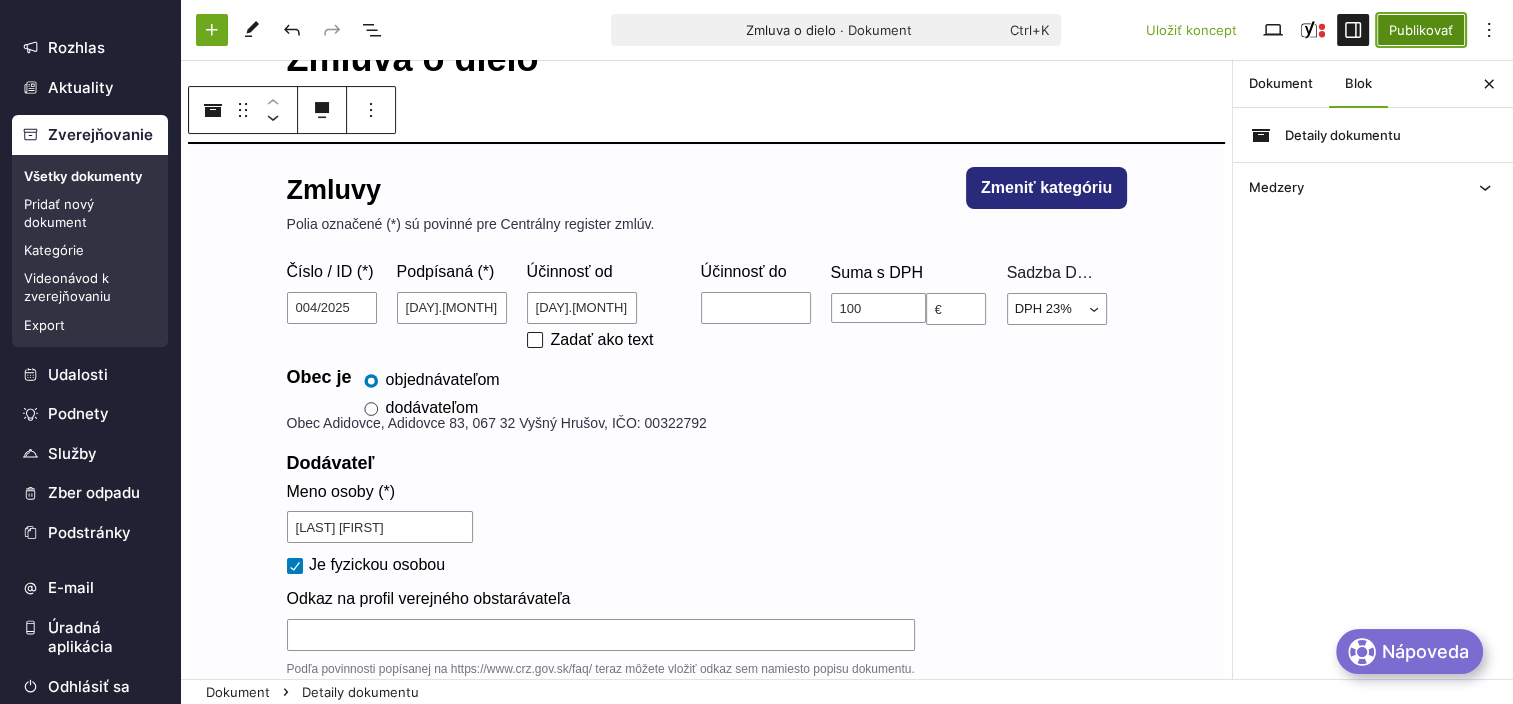 click on "Publikovať" at bounding box center [1421, 30] 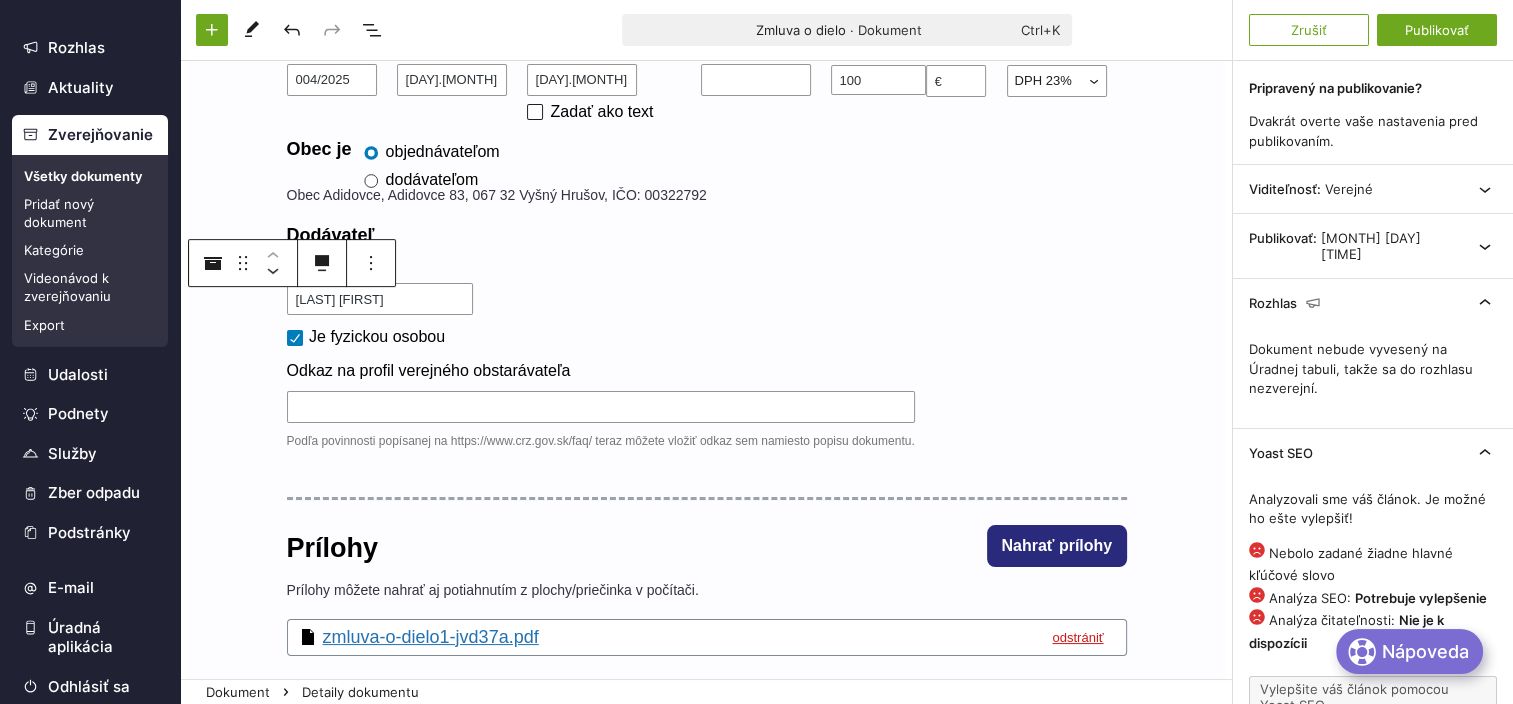 scroll, scrollTop: 500, scrollLeft: 0, axis: vertical 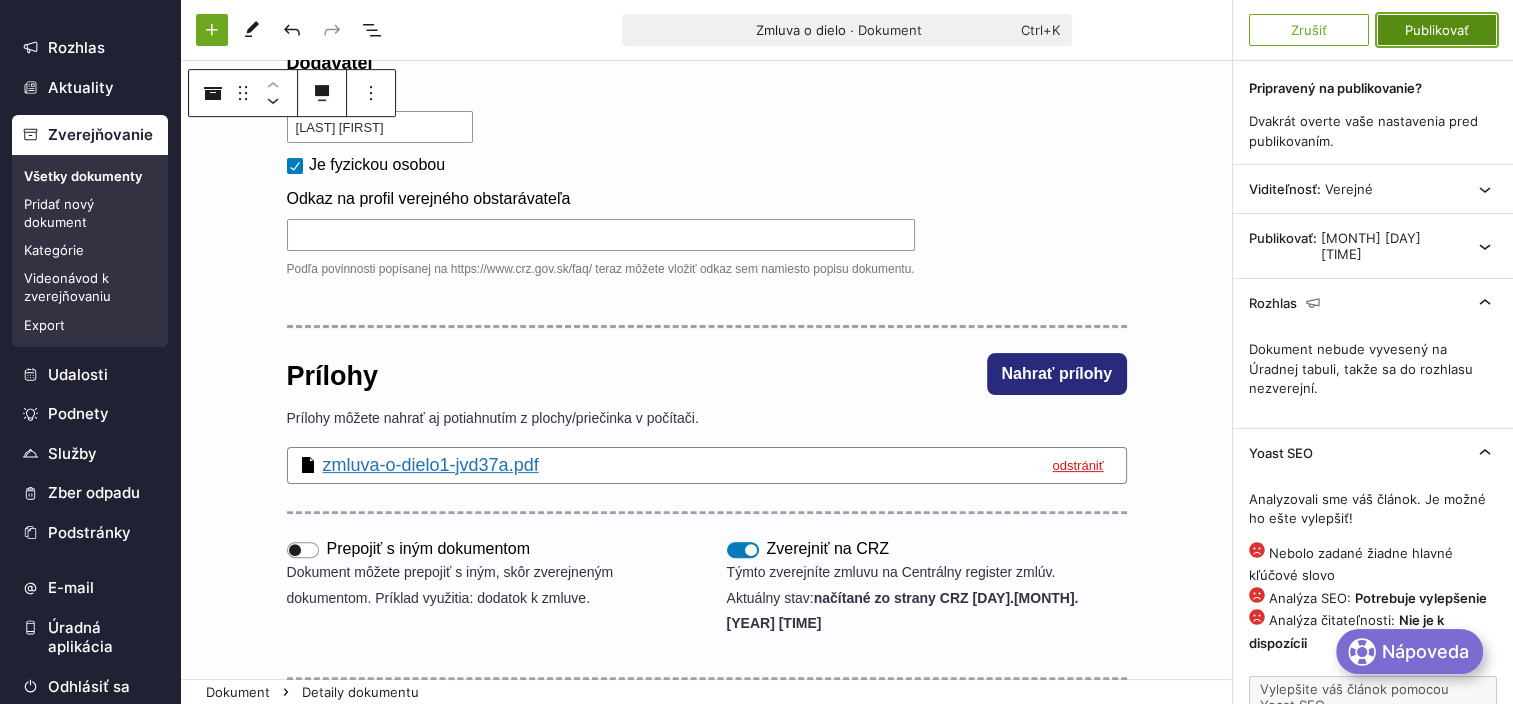 click on "Publikovať" at bounding box center (1437, 30) 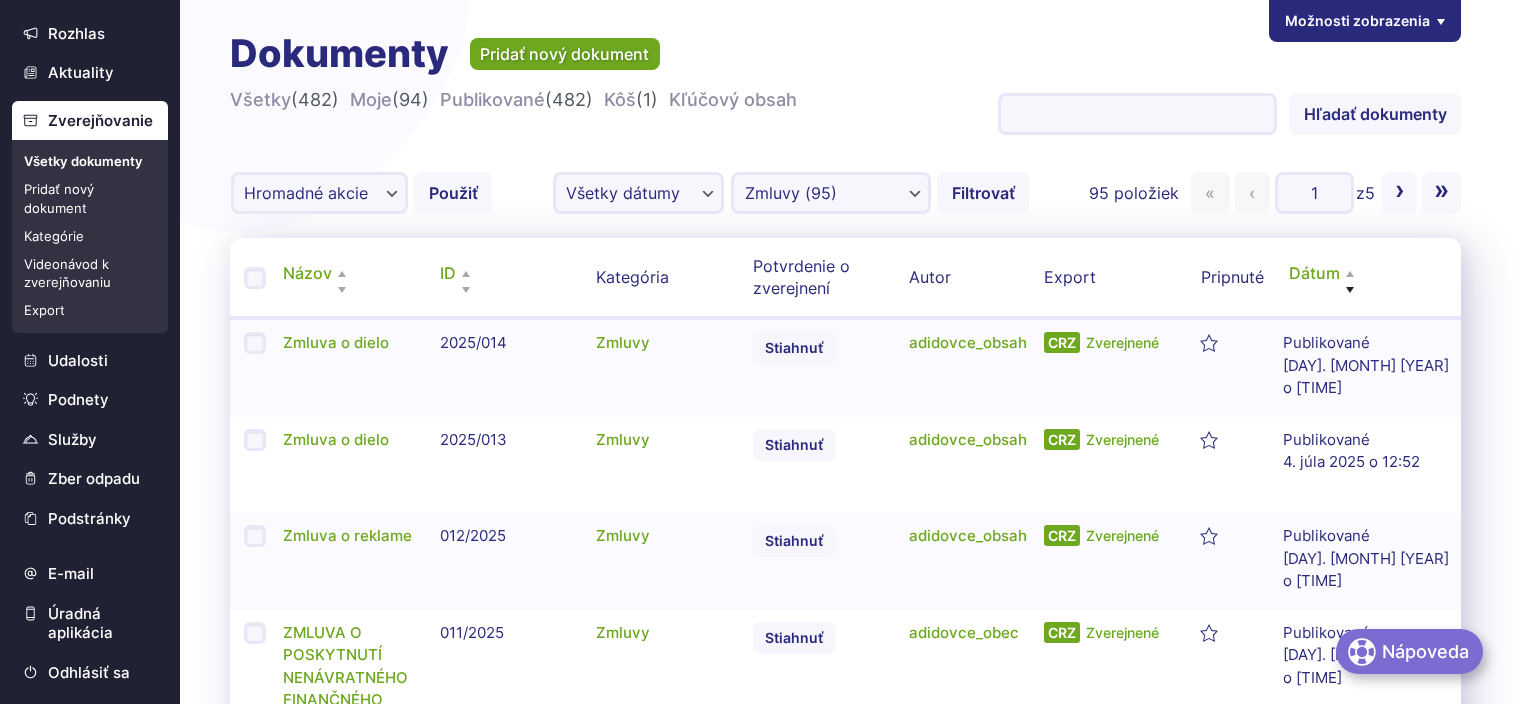 scroll, scrollTop: 1400, scrollLeft: 0, axis: vertical 